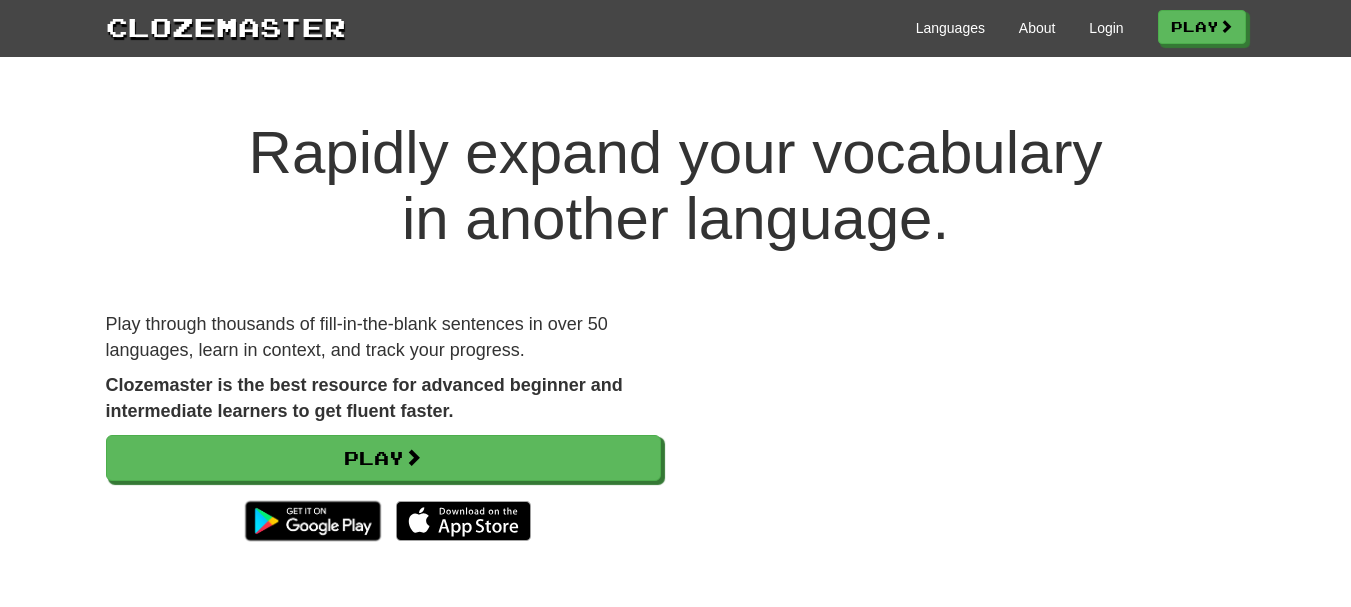 scroll, scrollTop: 0, scrollLeft: 0, axis: both 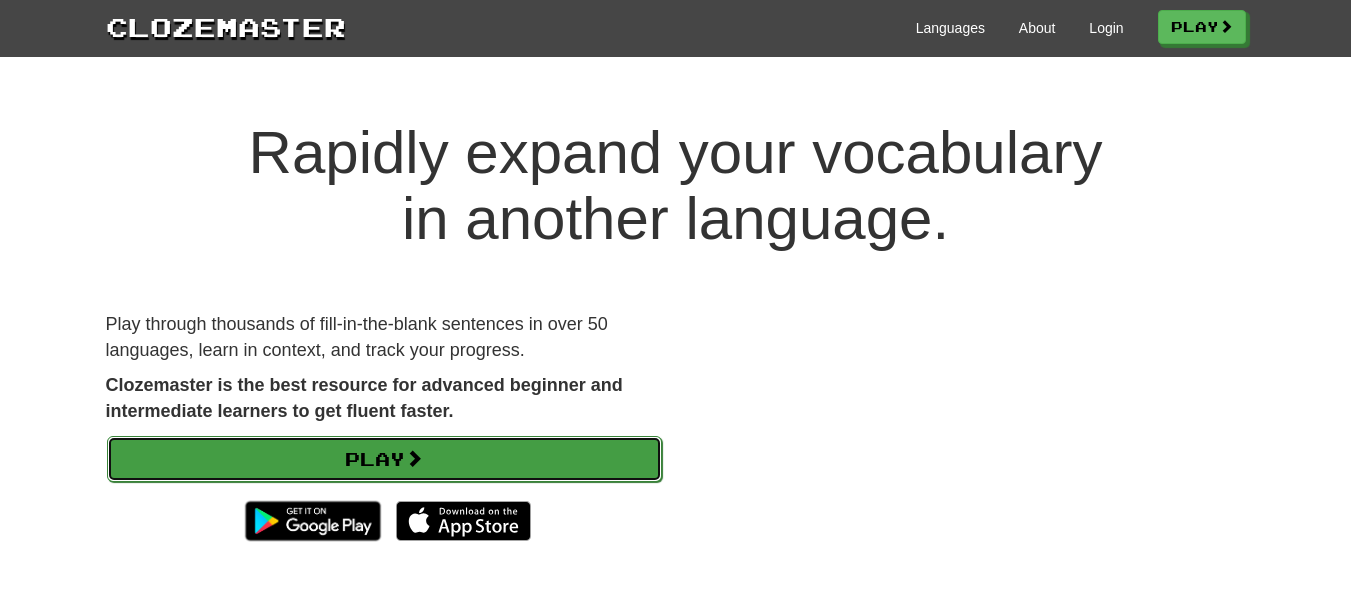 click on "Play" at bounding box center (384, 459) 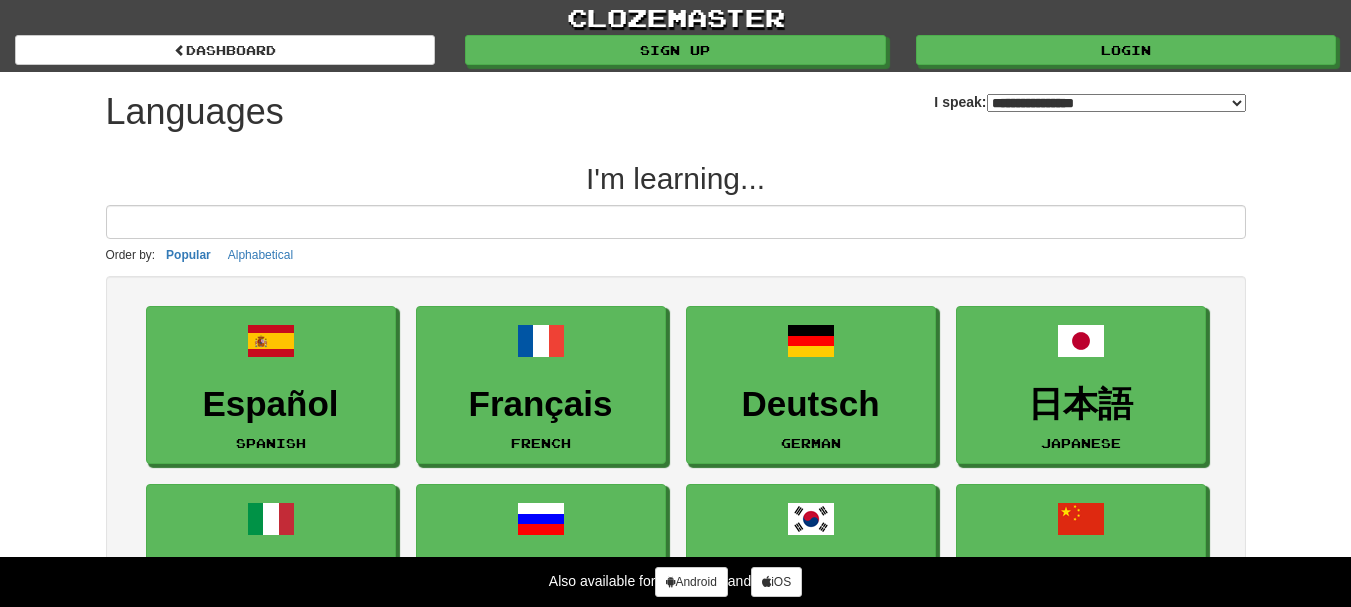 select on "*******" 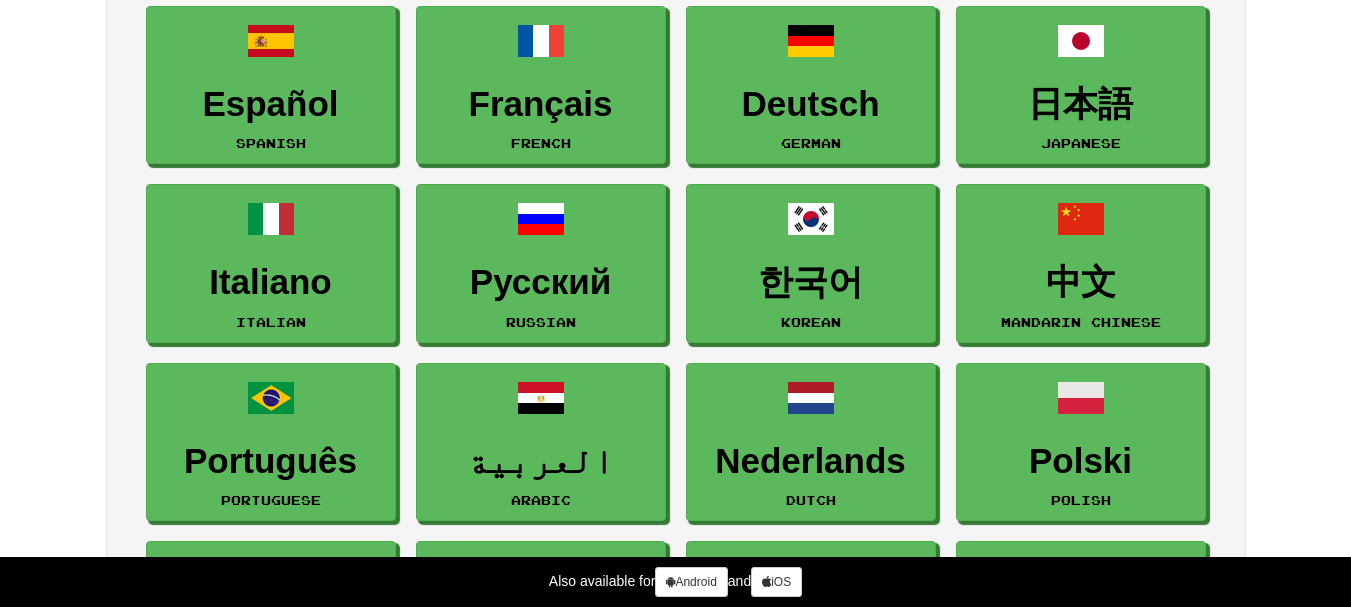 scroll, scrollTop: 400, scrollLeft: 0, axis: vertical 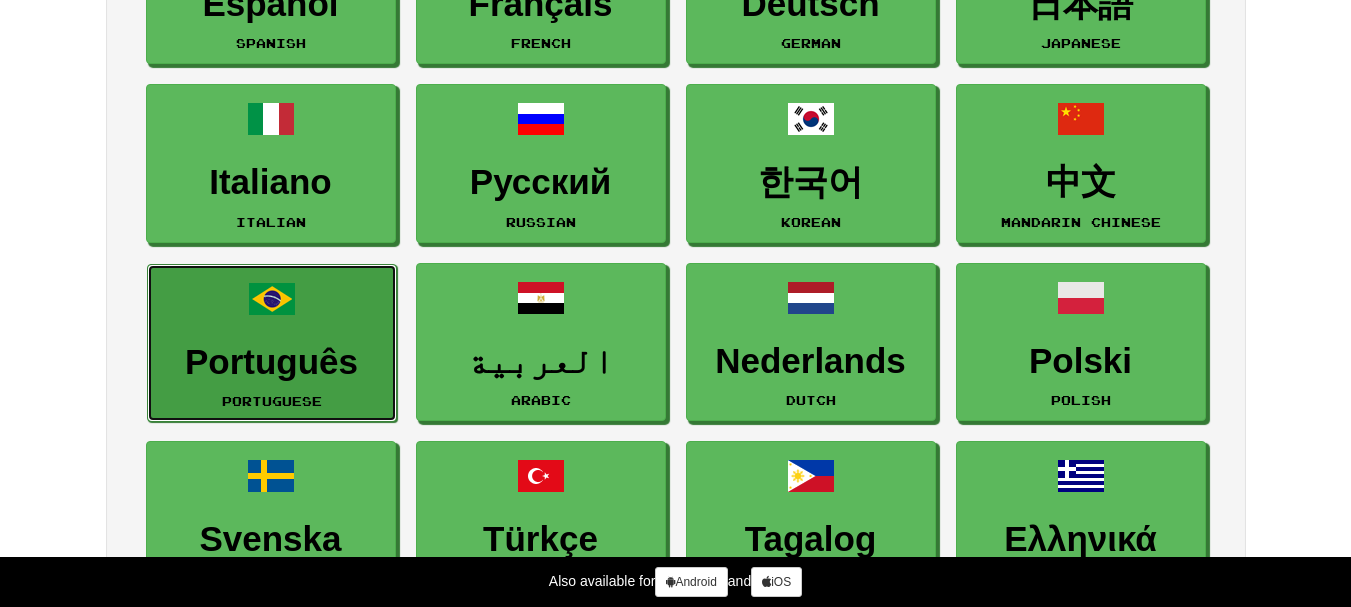 click on "Português Portuguese" at bounding box center [272, 343] 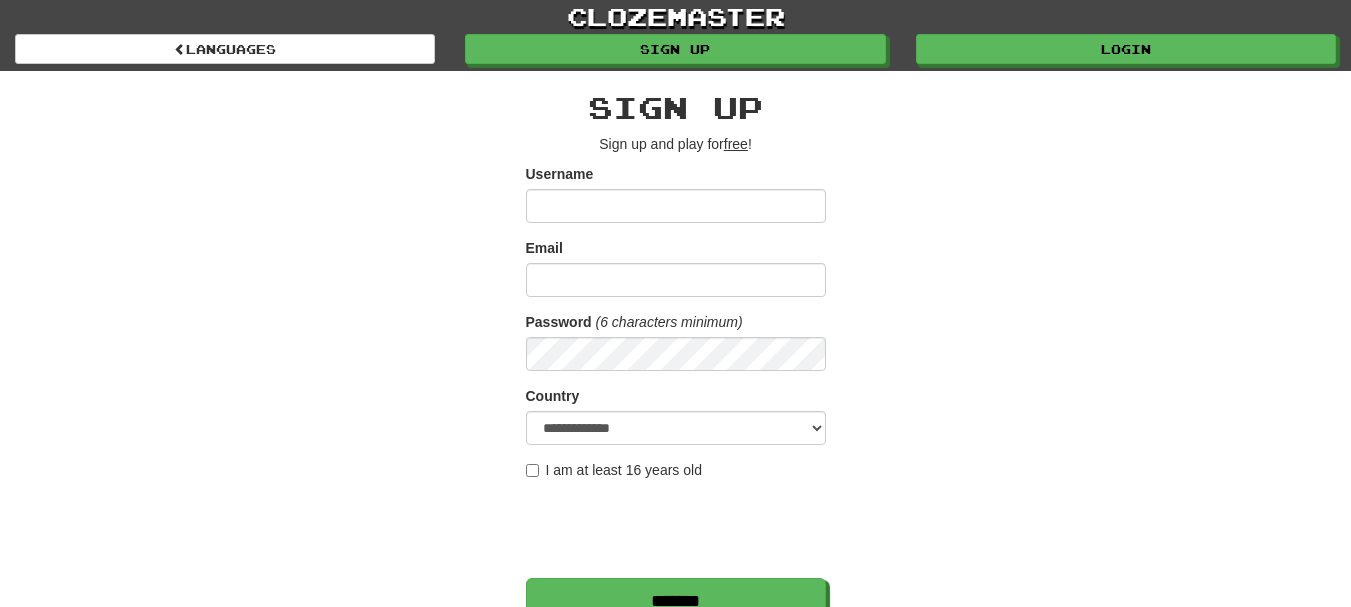 scroll, scrollTop: 0, scrollLeft: 0, axis: both 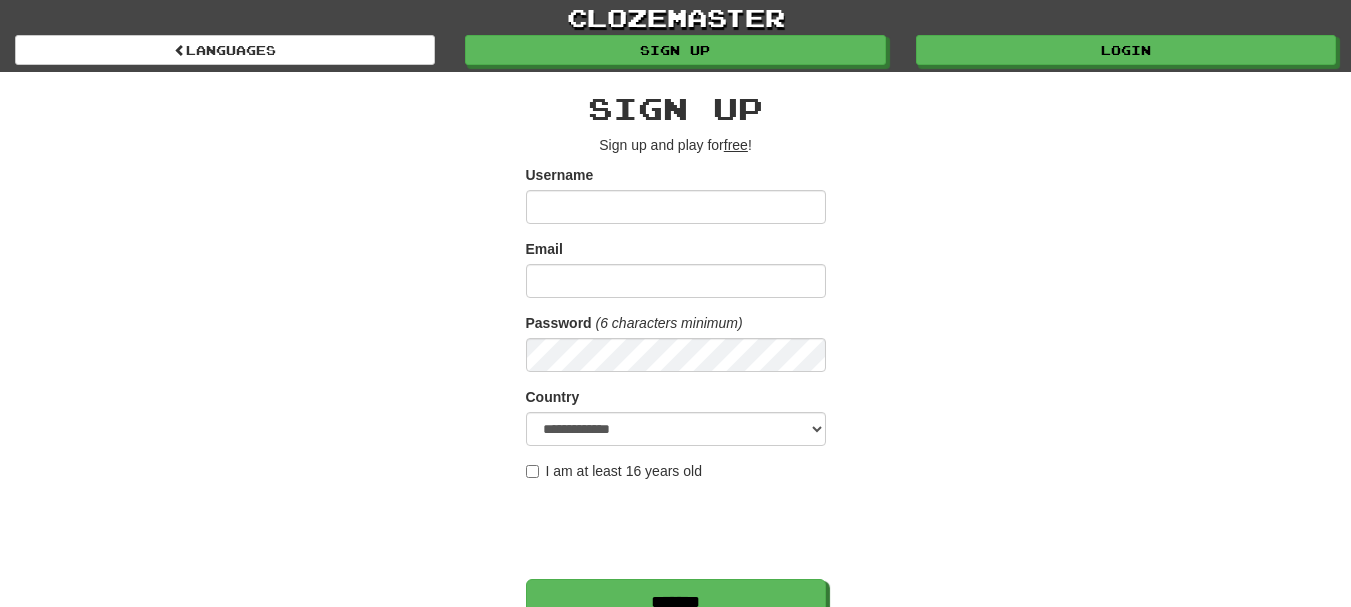 click on "Username" at bounding box center [676, 207] 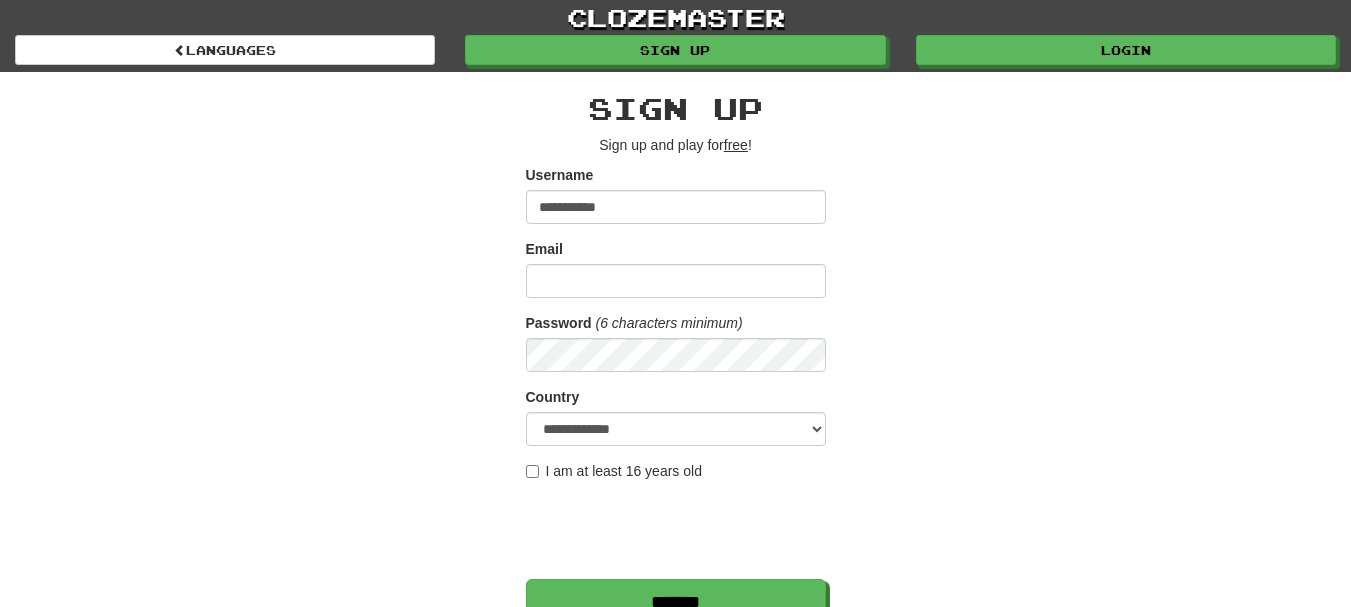 type on "**********" 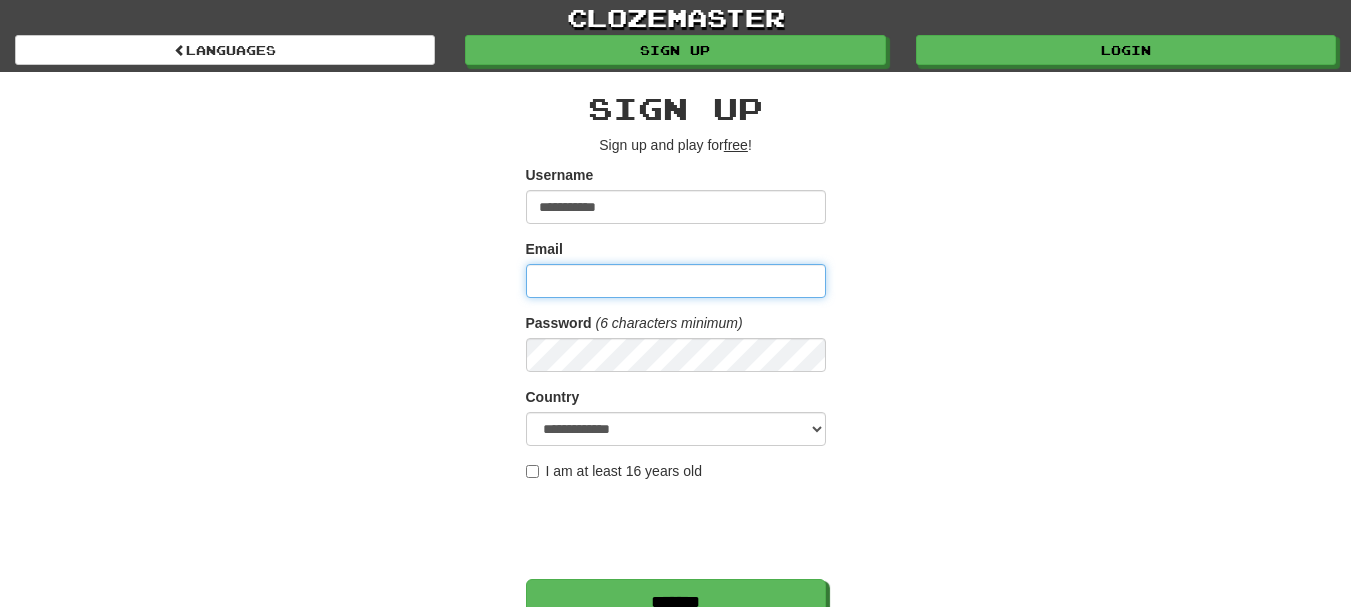 type on "*" 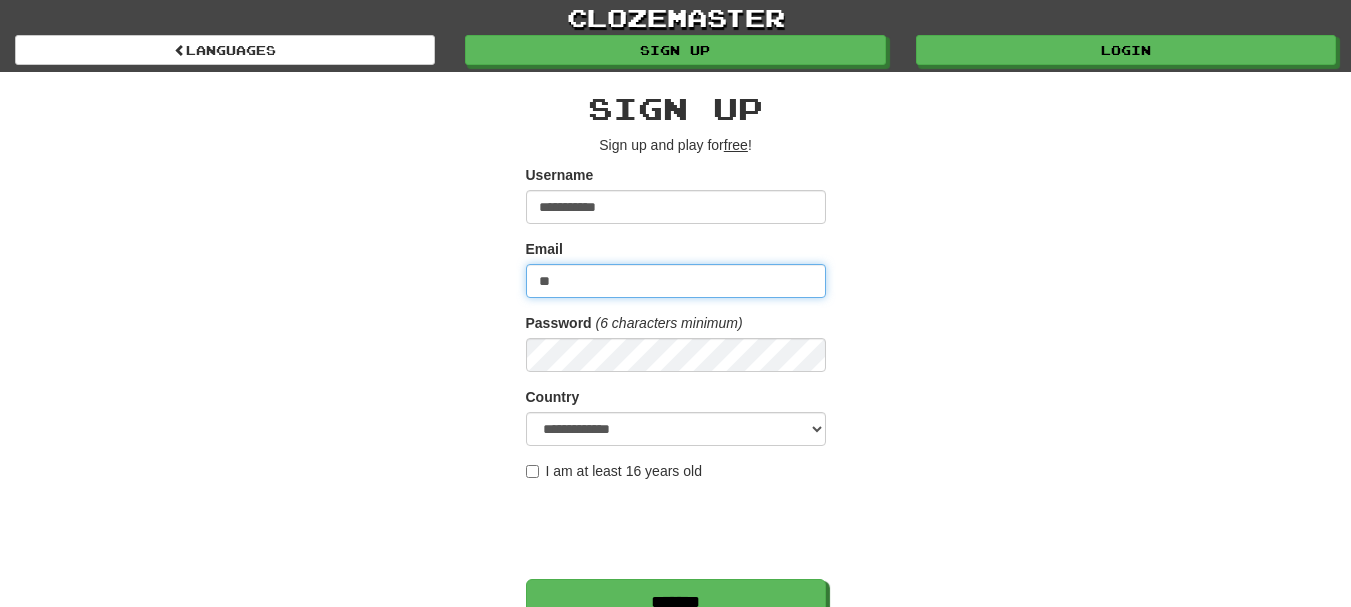type on "**********" 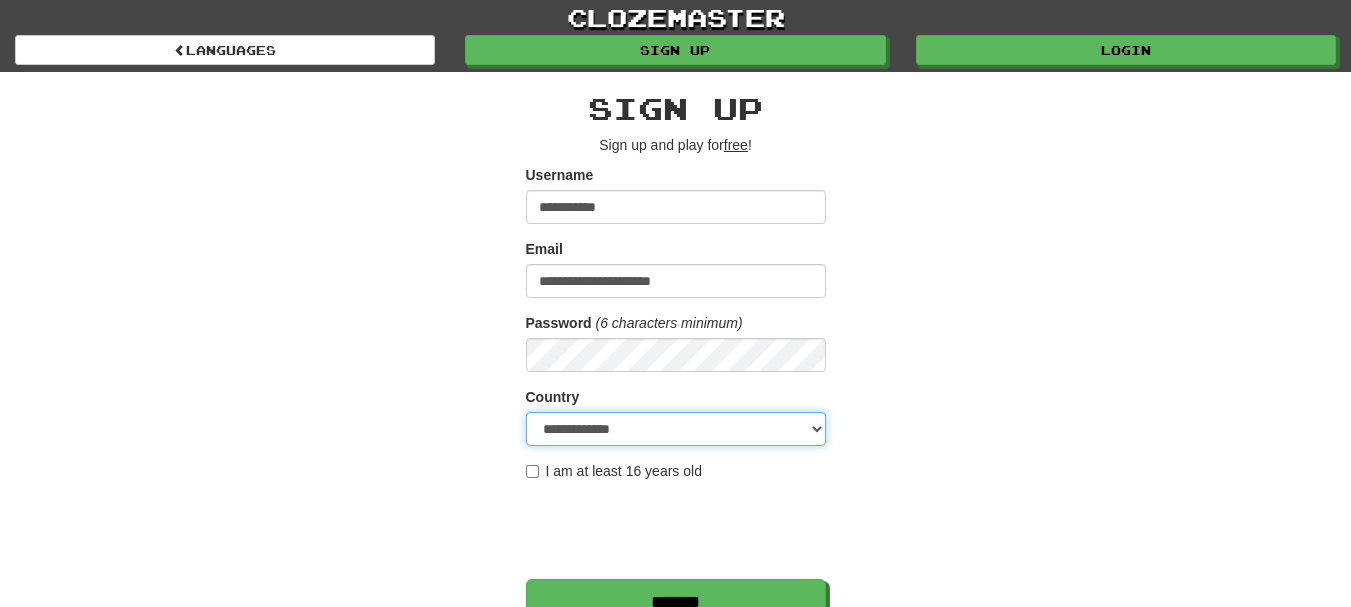 click on "**********" at bounding box center [676, 429] 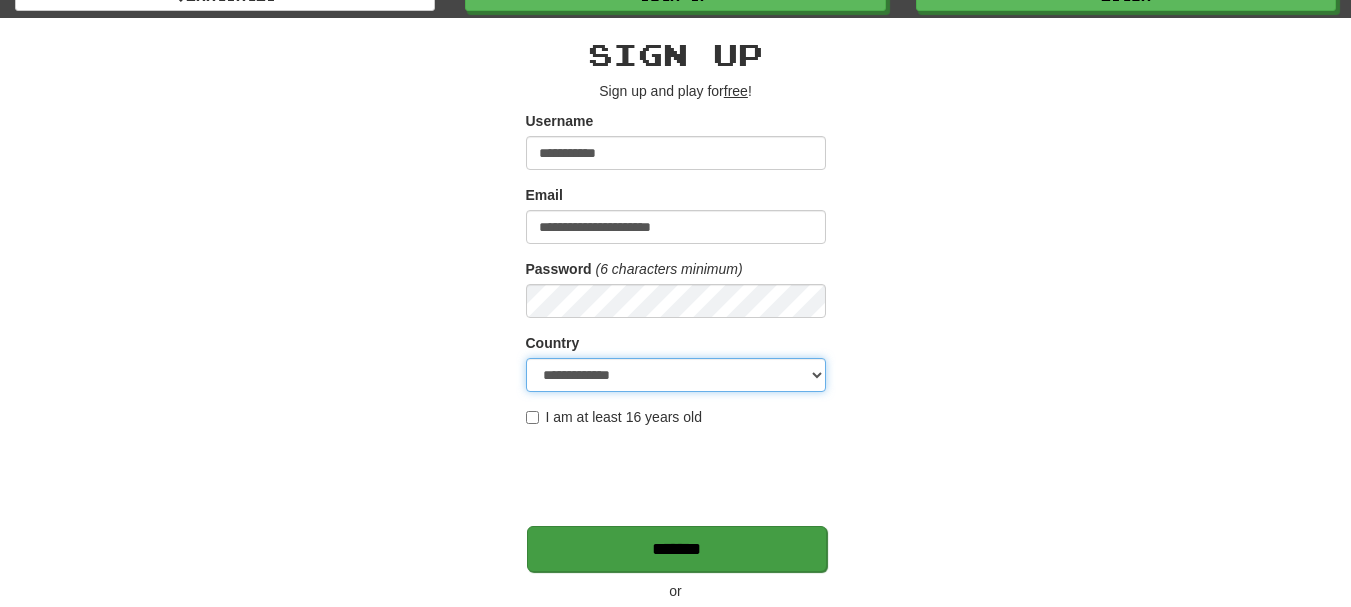 scroll, scrollTop: 200, scrollLeft: 0, axis: vertical 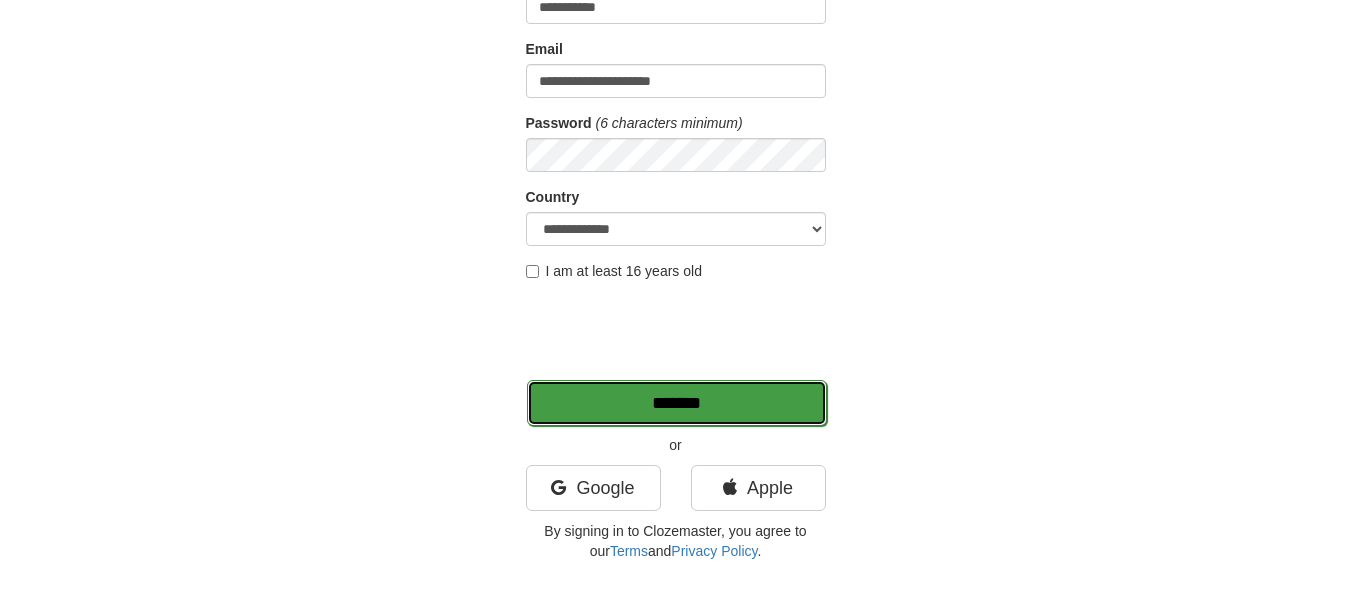 click on "*******" at bounding box center [677, 403] 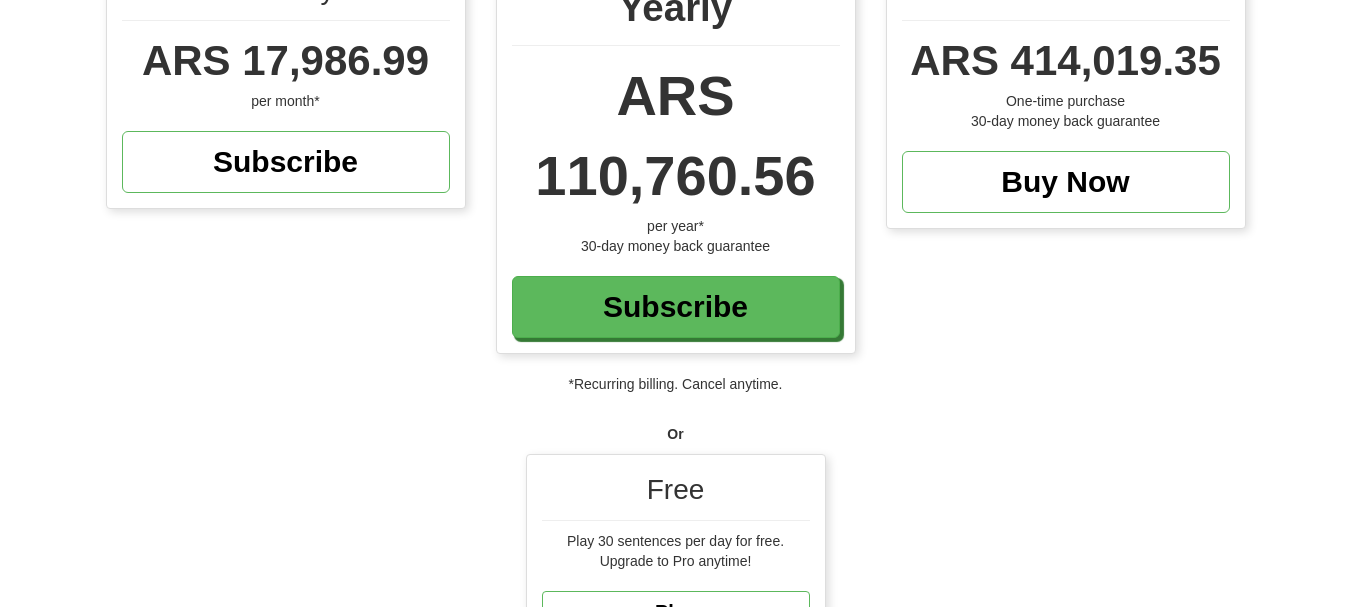 scroll, scrollTop: 300, scrollLeft: 0, axis: vertical 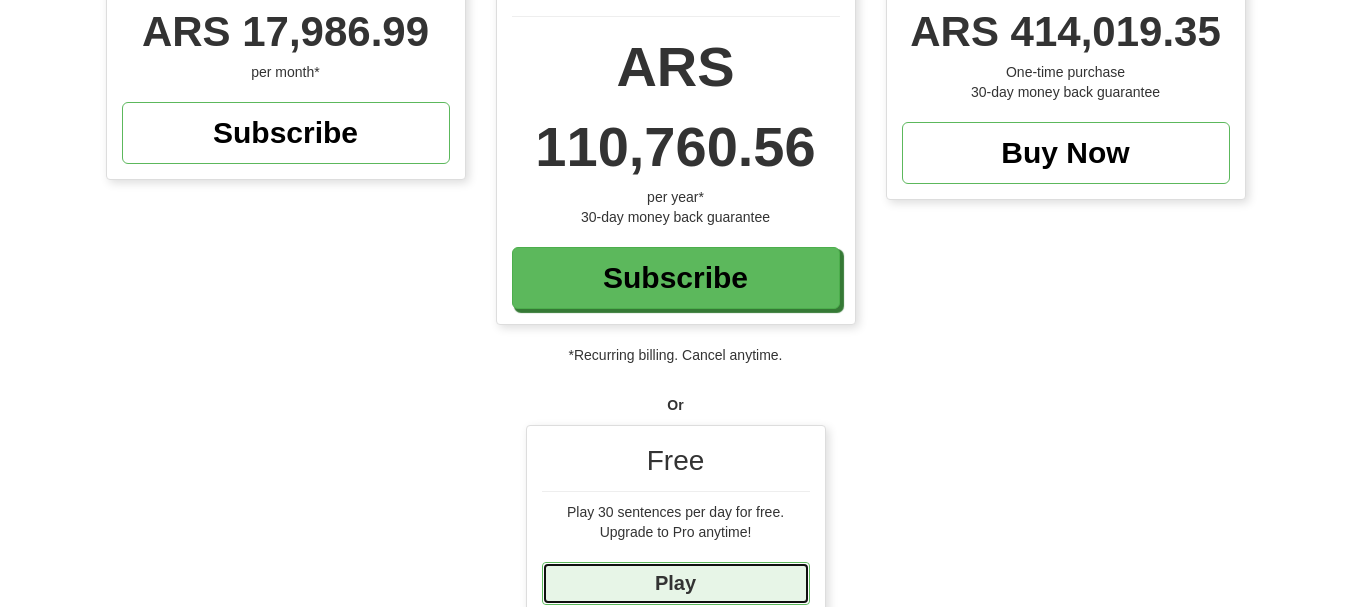 click on "Play" at bounding box center (676, 583) 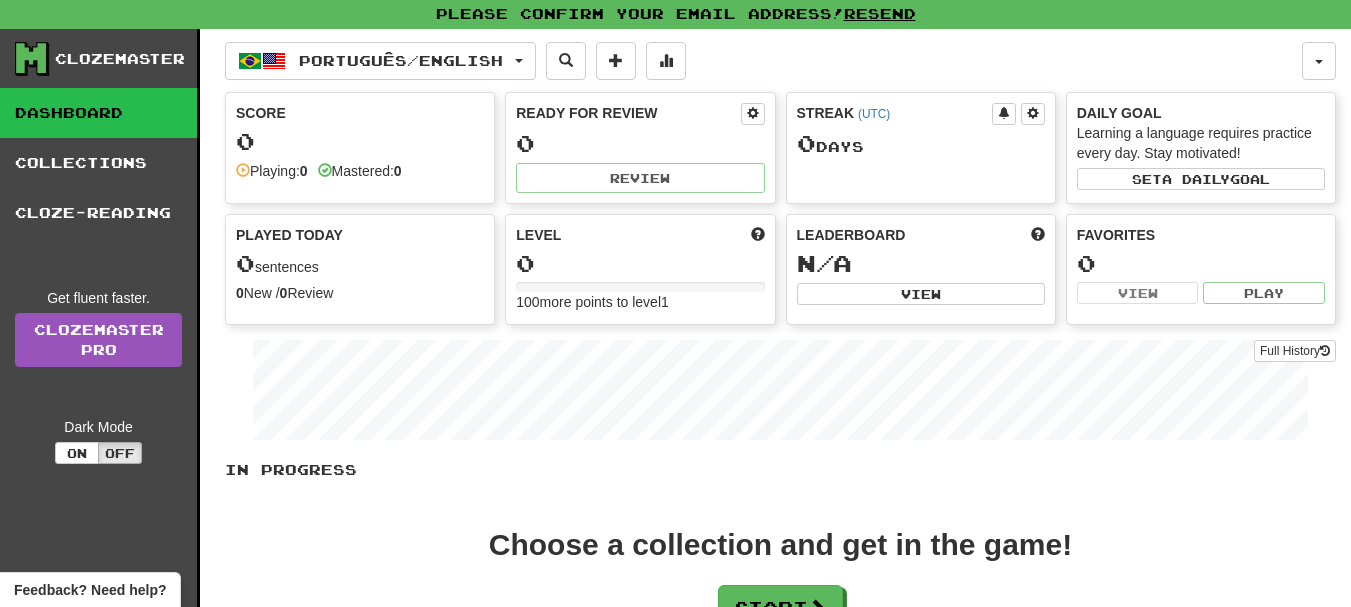 scroll, scrollTop: 0, scrollLeft: 0, axis: both 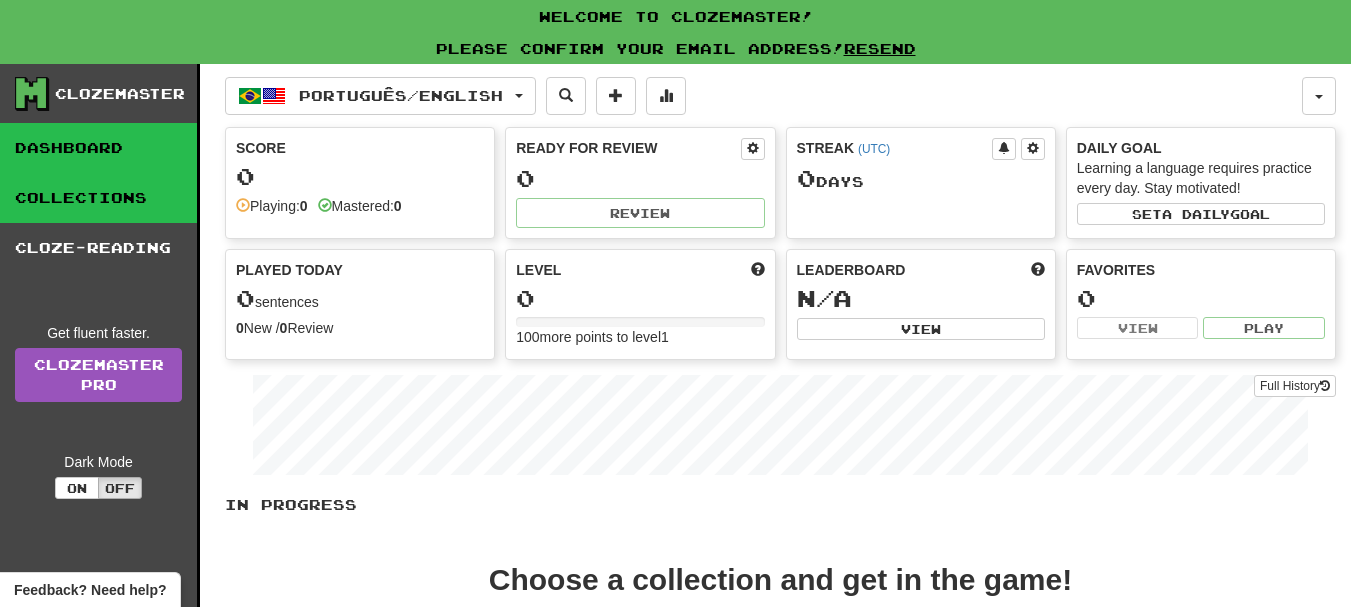 click on "Collections" at bounding box center [98, 198] 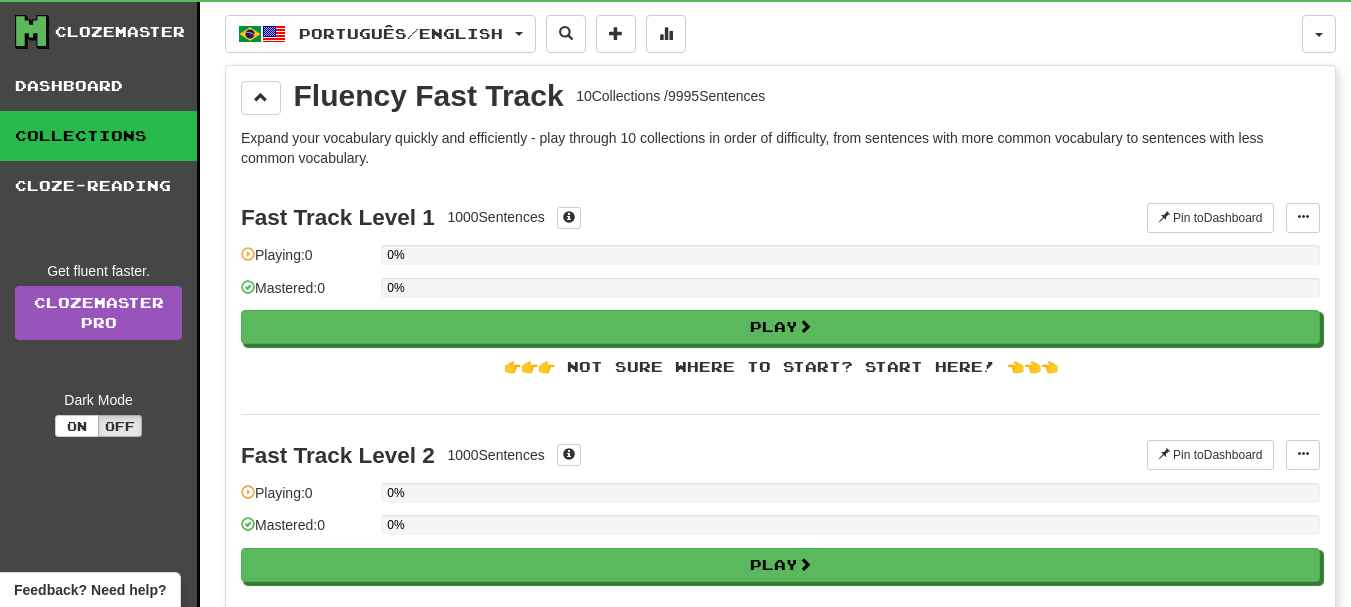 scroll, scrollTop: 0, scrollLeft: 0, axis: both 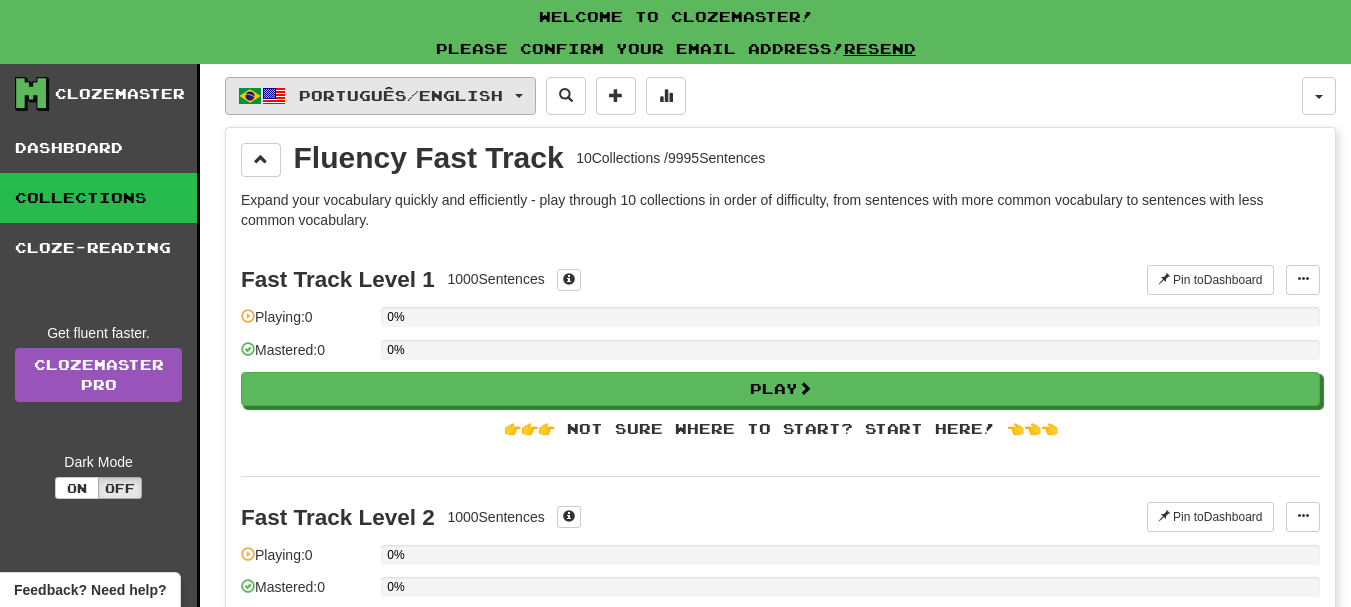 click at bounding box center (519, 96) 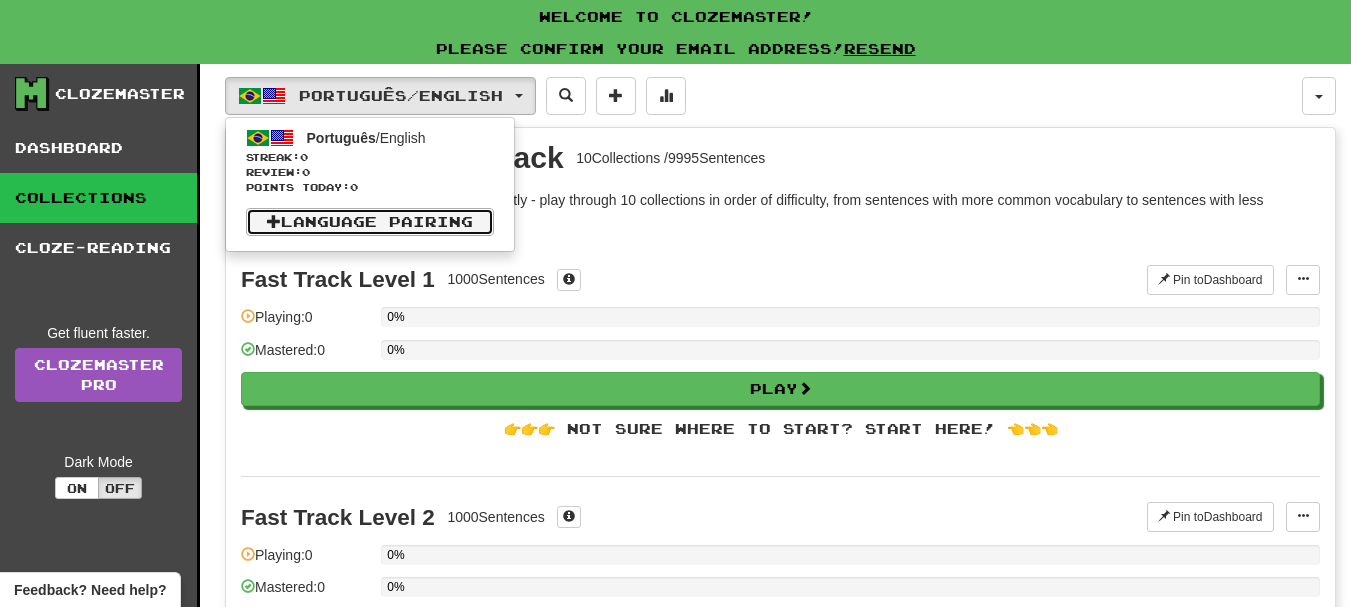 click on "Language Pairing" at bounding box center (370, 222) 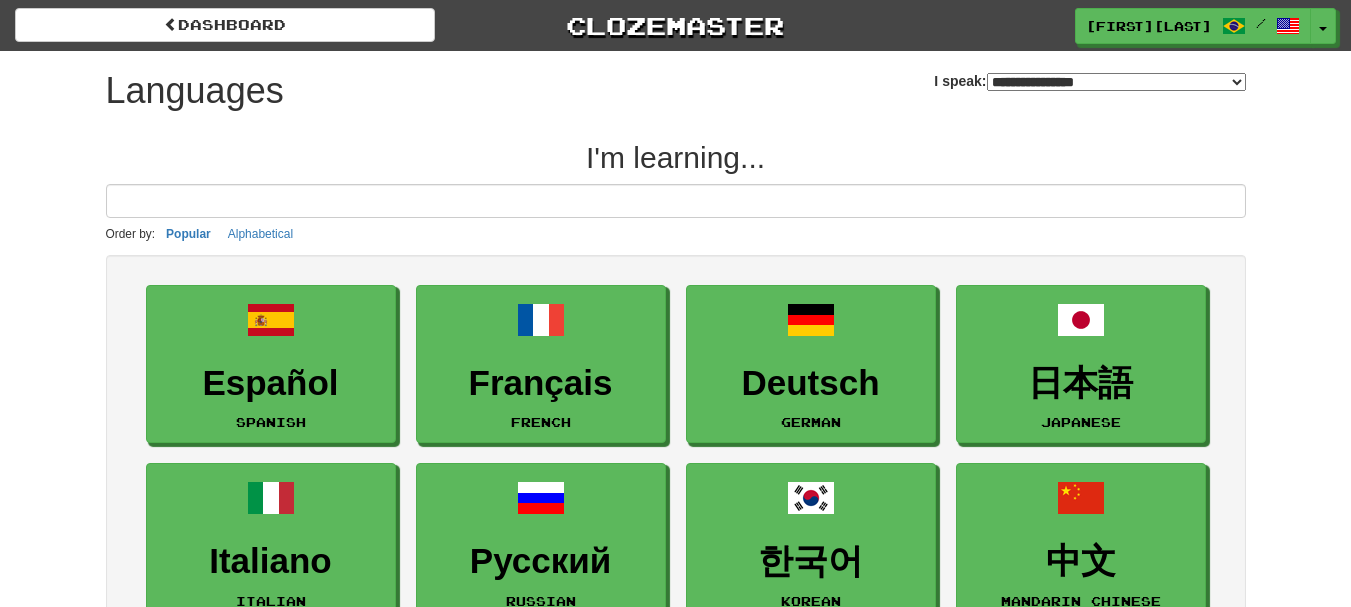 scroll, scrollTop: 0, scrollLeft: 0, axis: both 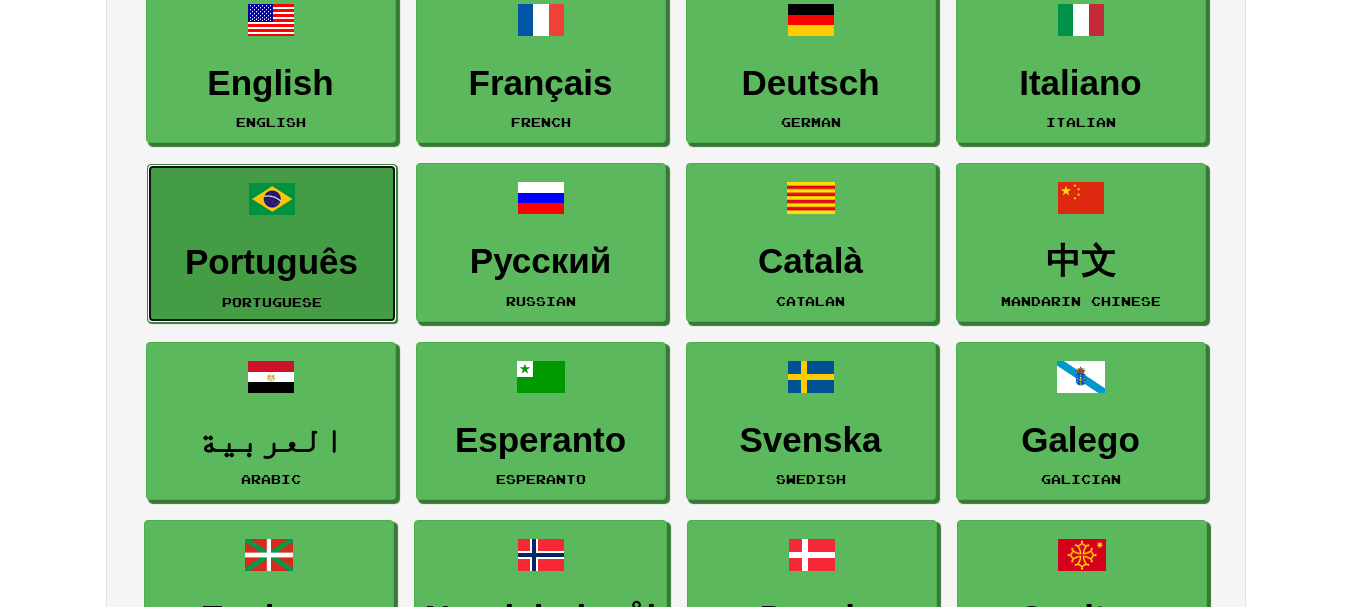 click at bounding box center (272, 199) 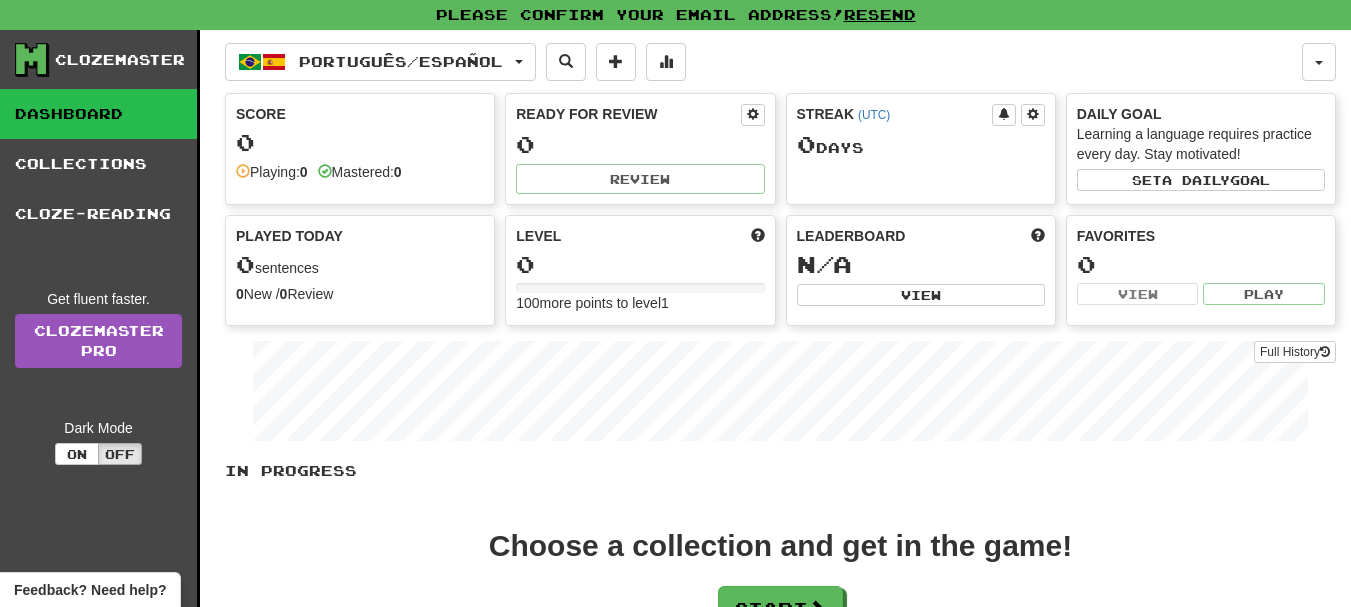 scroll, scrollTop: 100, scrollLeft: 0, axis: vertical 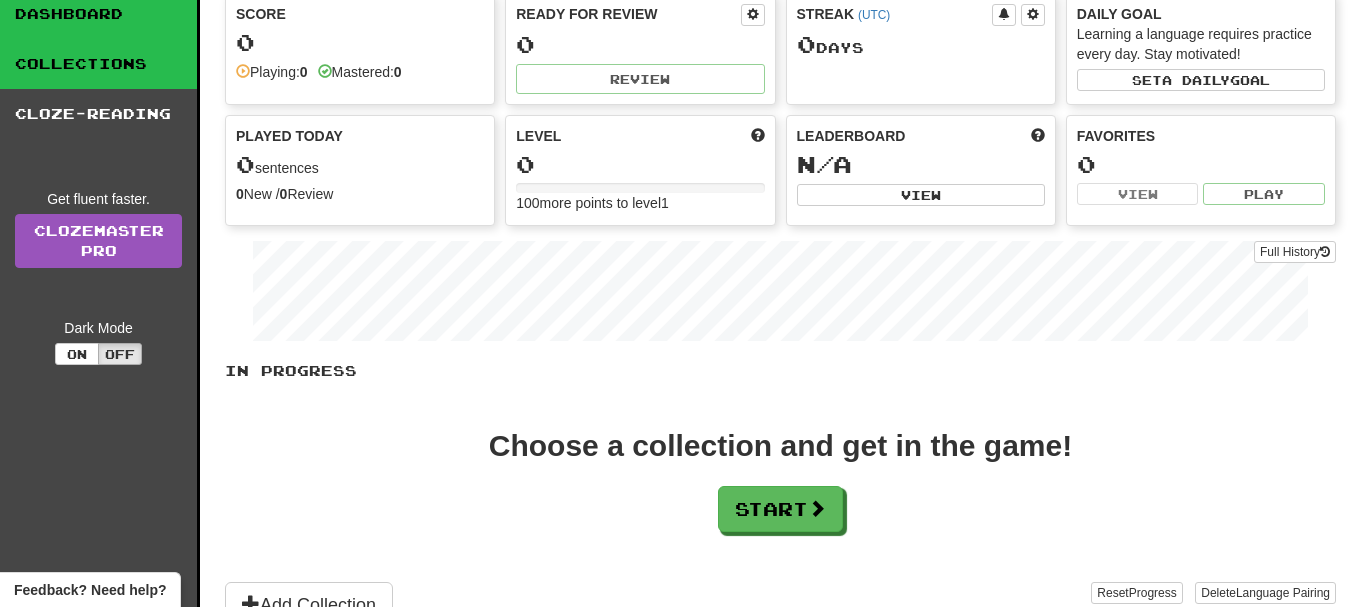 click on "Collections" at bounding box center [98, 64] 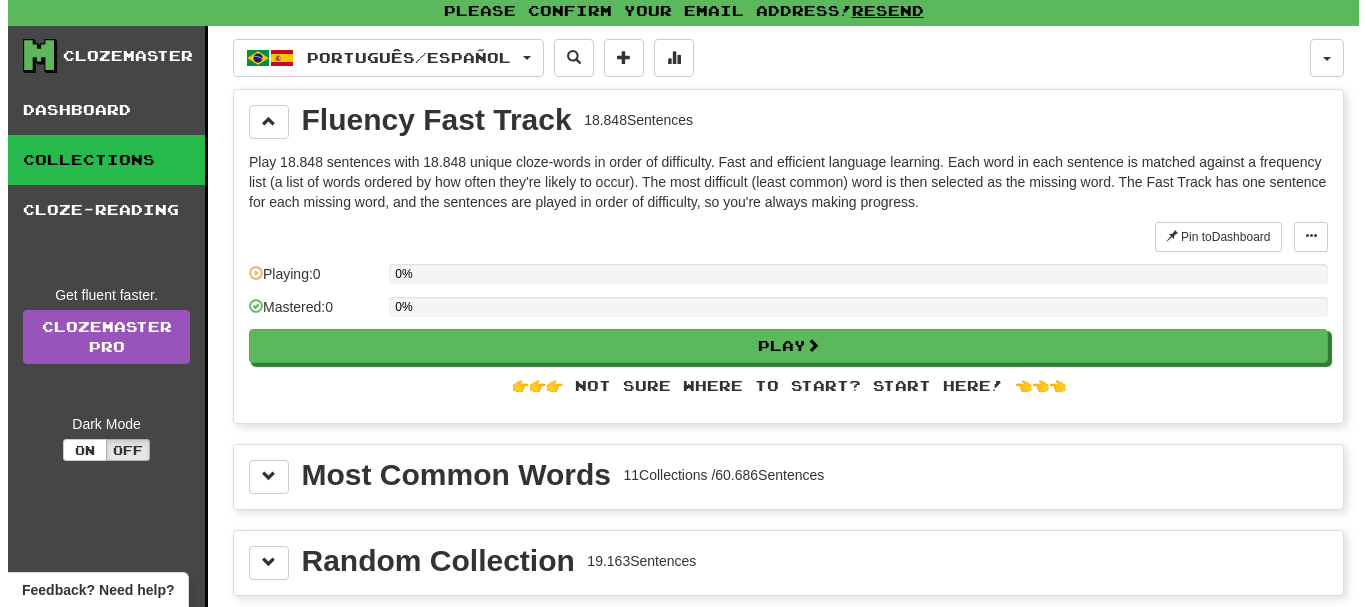 scroll, scrollTop: 0, scrollLeft: 0, axis: both 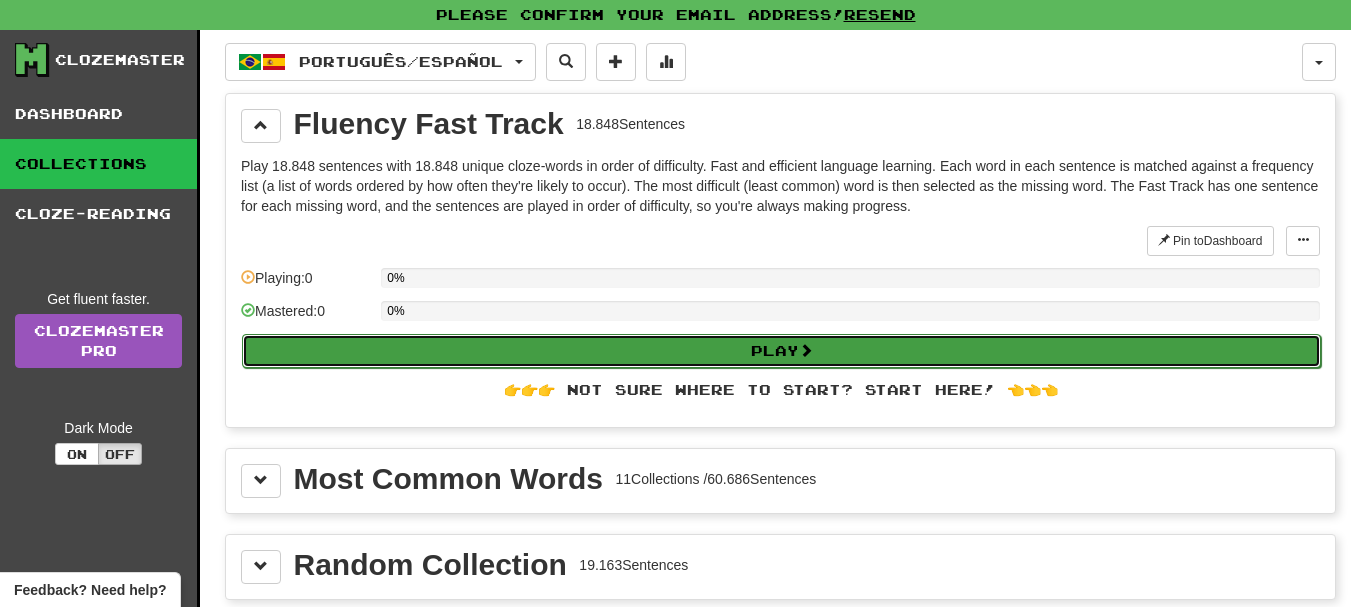 click on "Play" at bounding box center (781, 351) 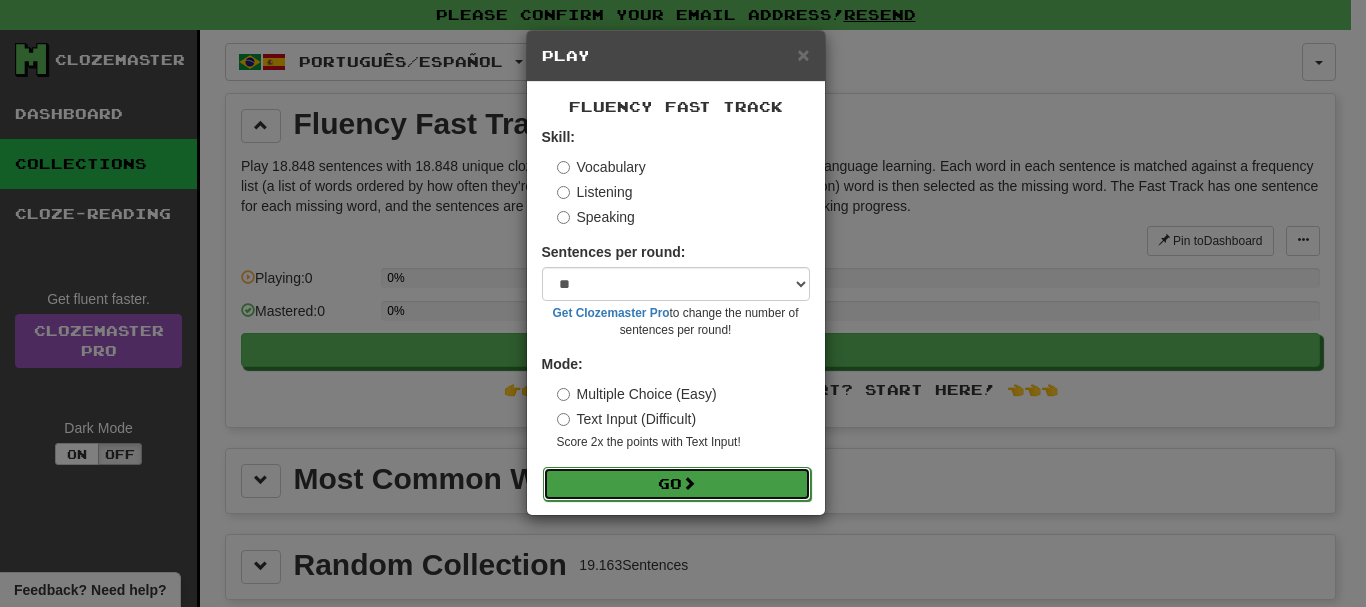 click on "Go" at bounding box center [677, 484] 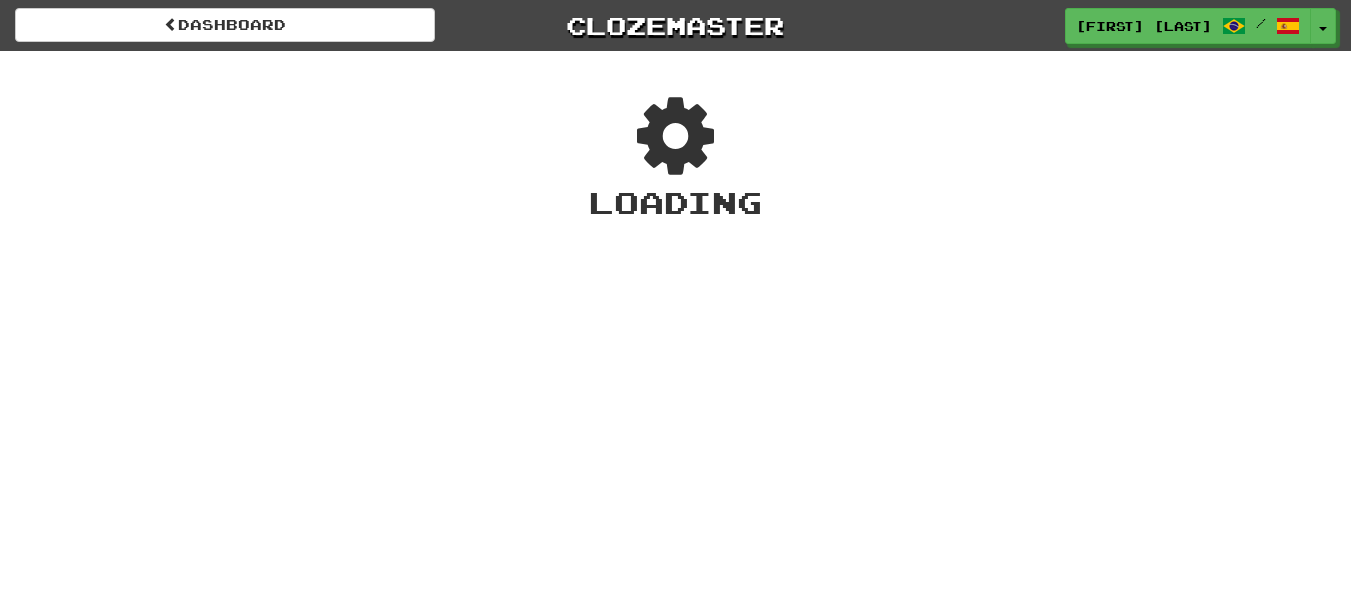 scroll, scrollTop: 0, scrollLeft: 0, axis: both 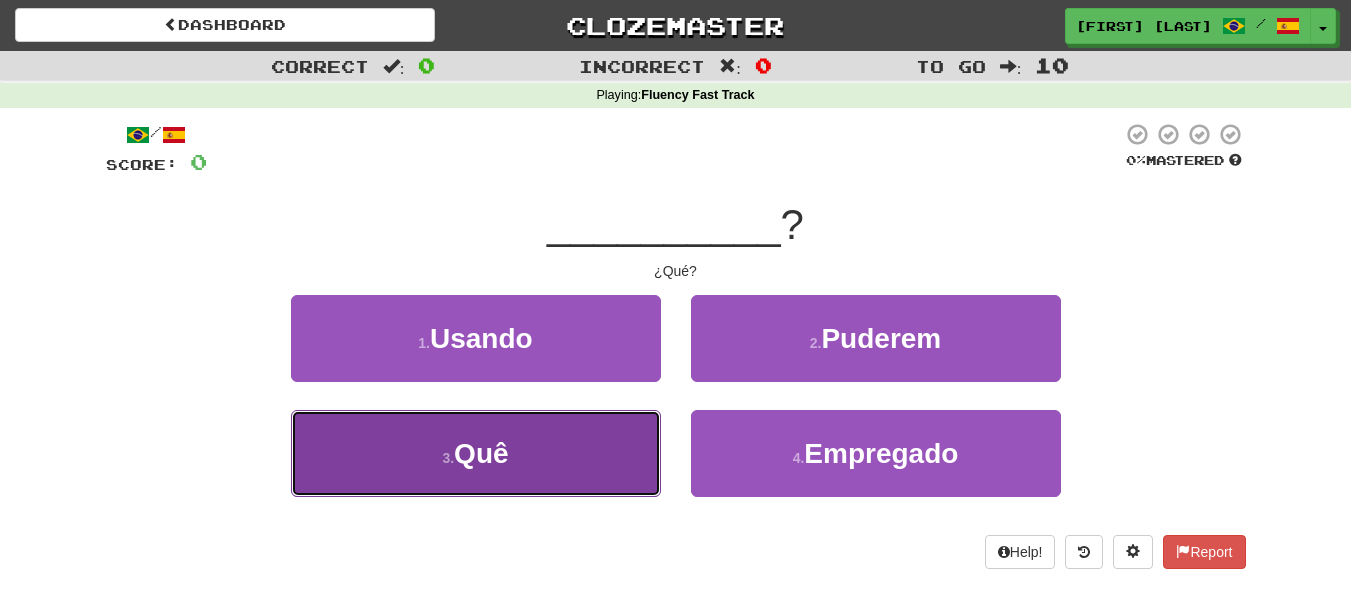 click on "3 .  Quê" at bounding box center (476, 453) 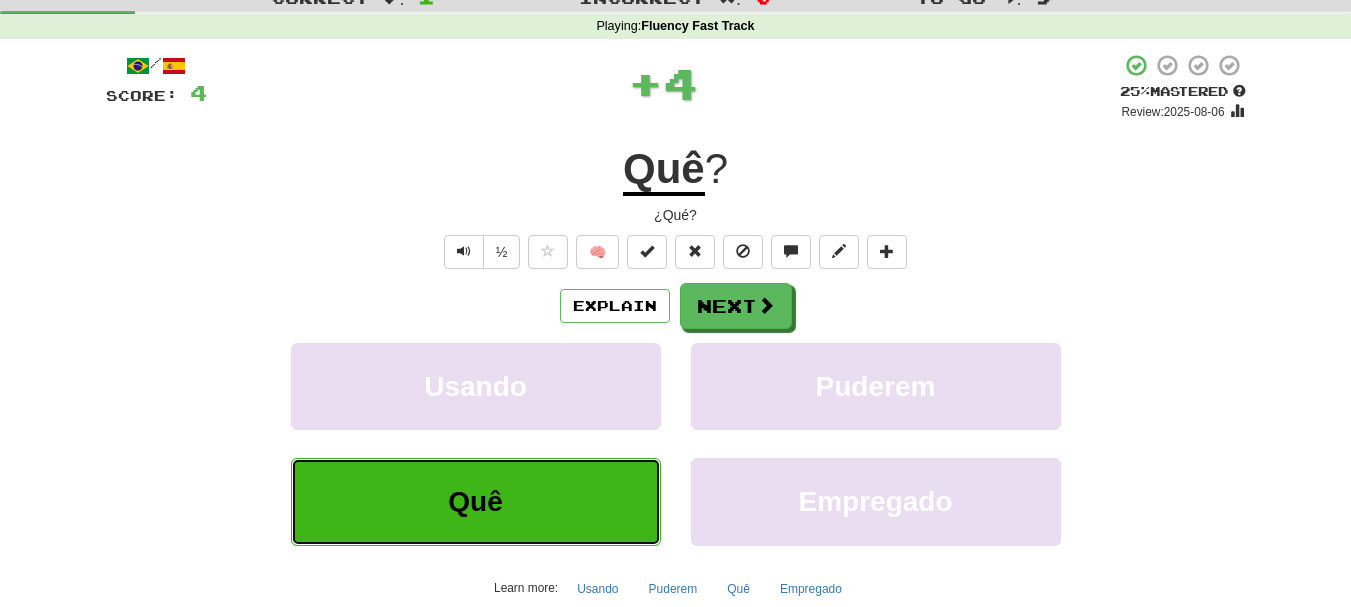 scroll, scrollTop: 100, scrollLeft: 0, axis: vertical 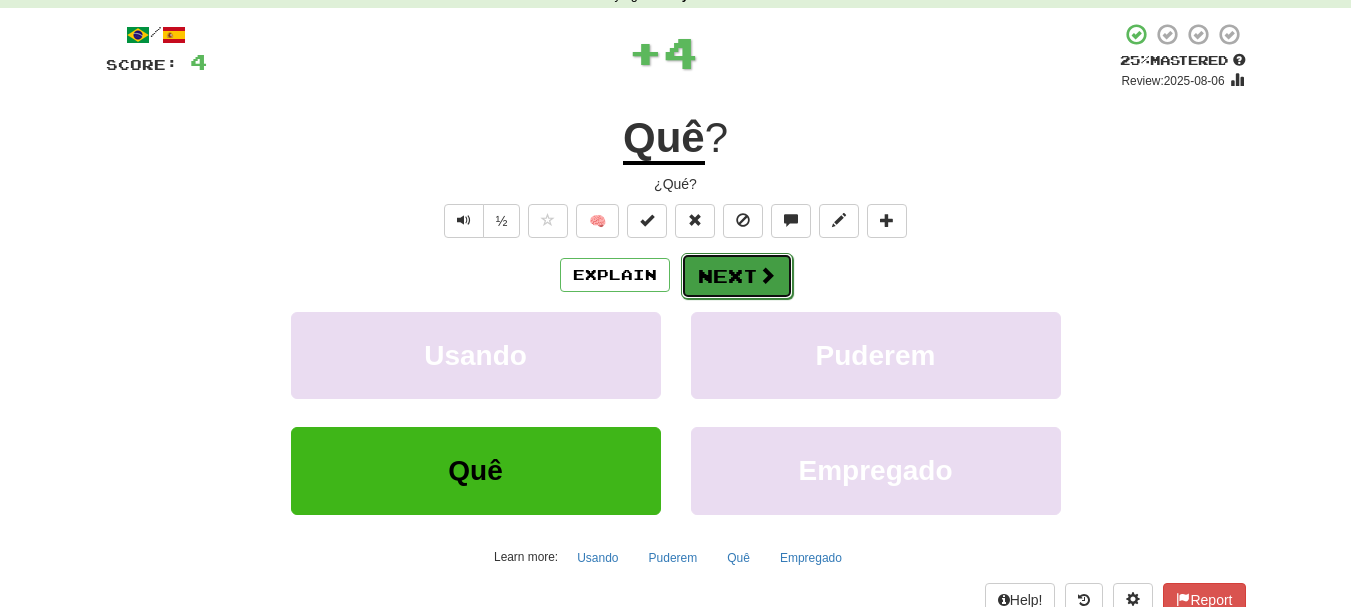 click on "Next" at bounding box center (737, 276) 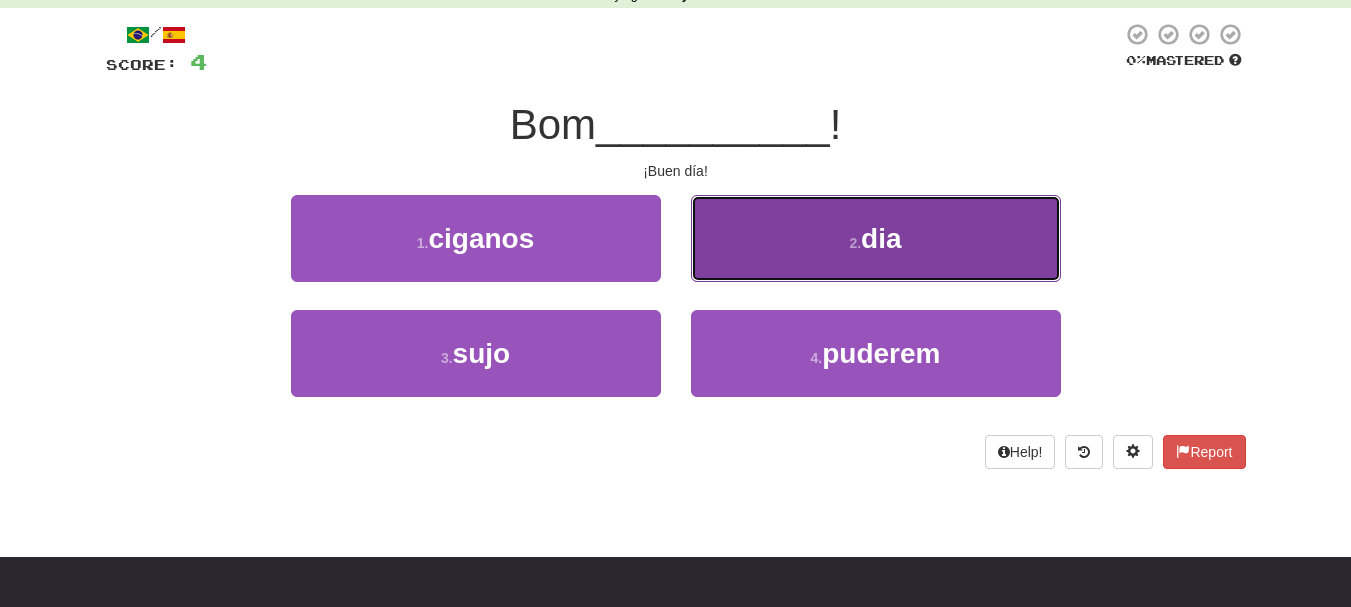 click on "2 .  dia" at bounding box center [876, 238] 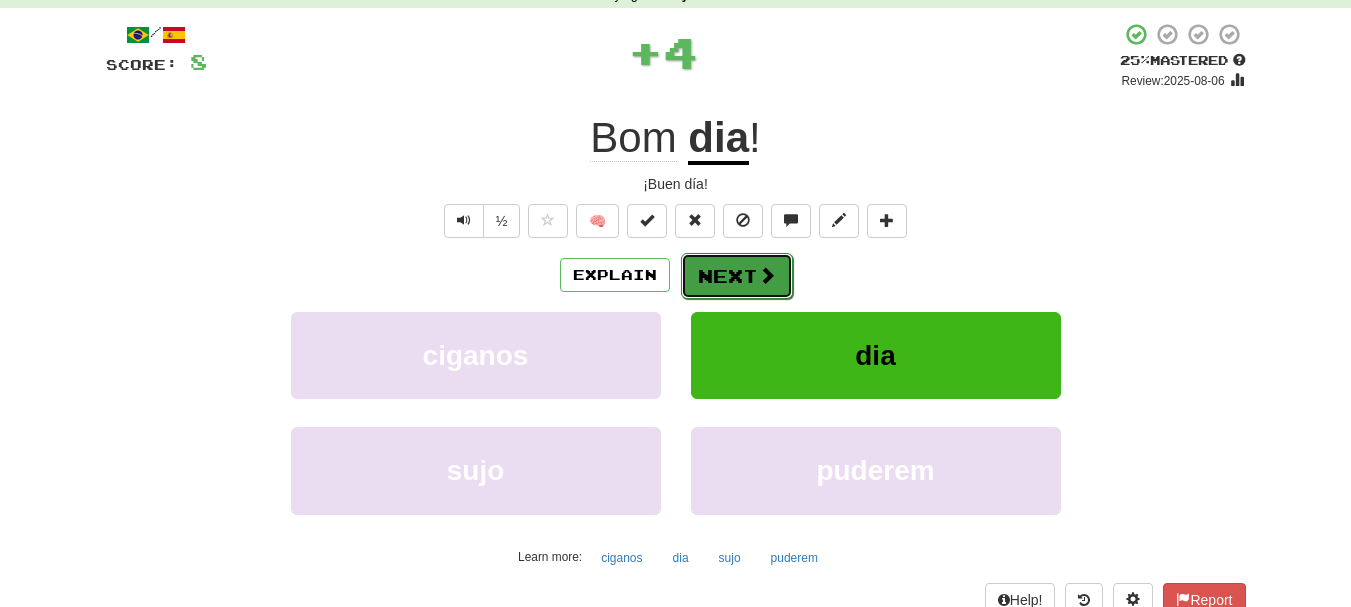 click on "Next" at bounding box center (737, 276) 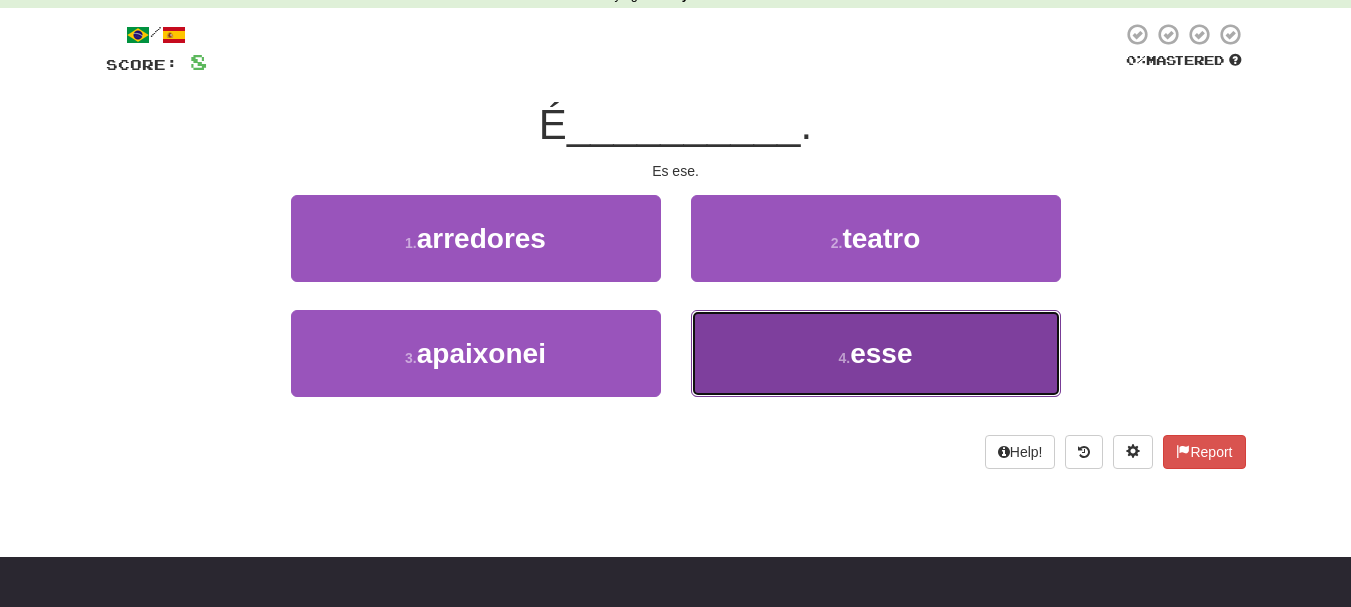 click on "4 .  esse" at bounding box center (876, 353) 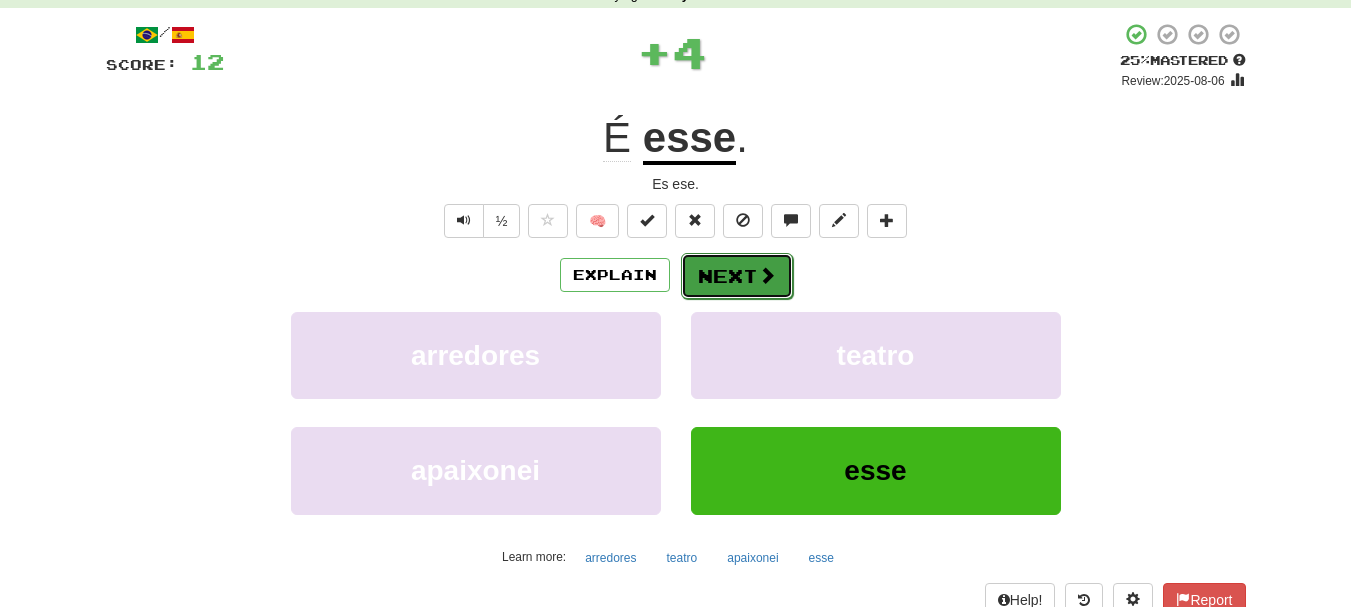 click on "Next" at bounding box center [737, 276] 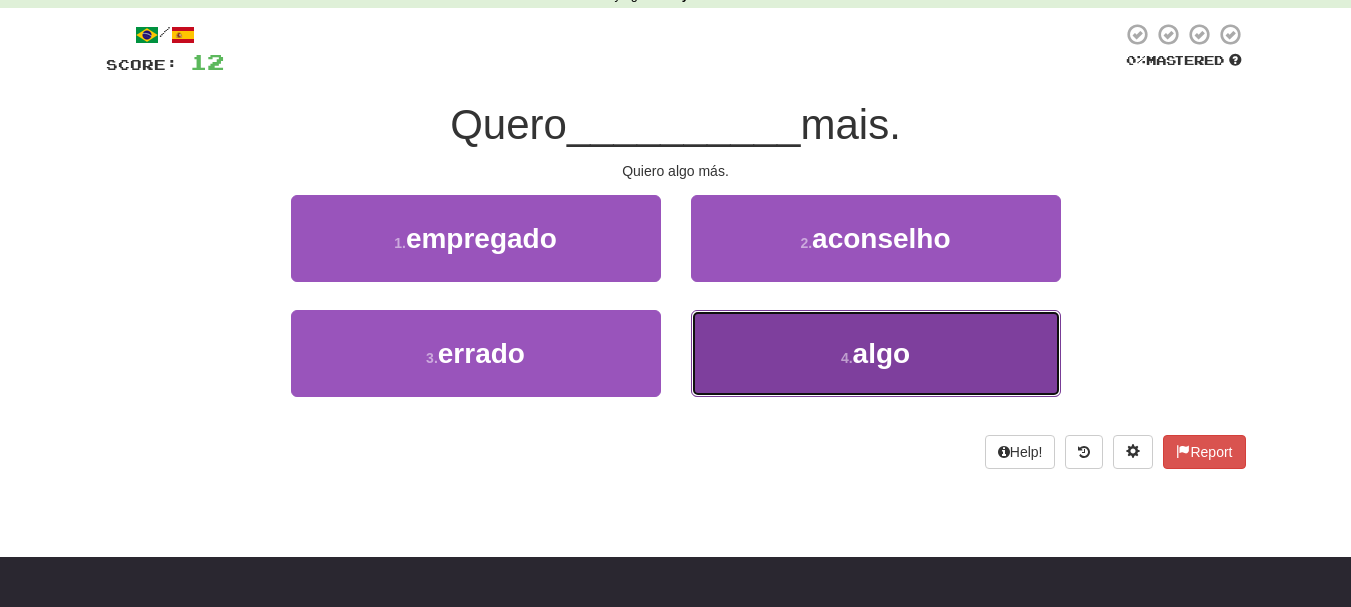 click on "4 .  algo" at bounding box center (876, 353) 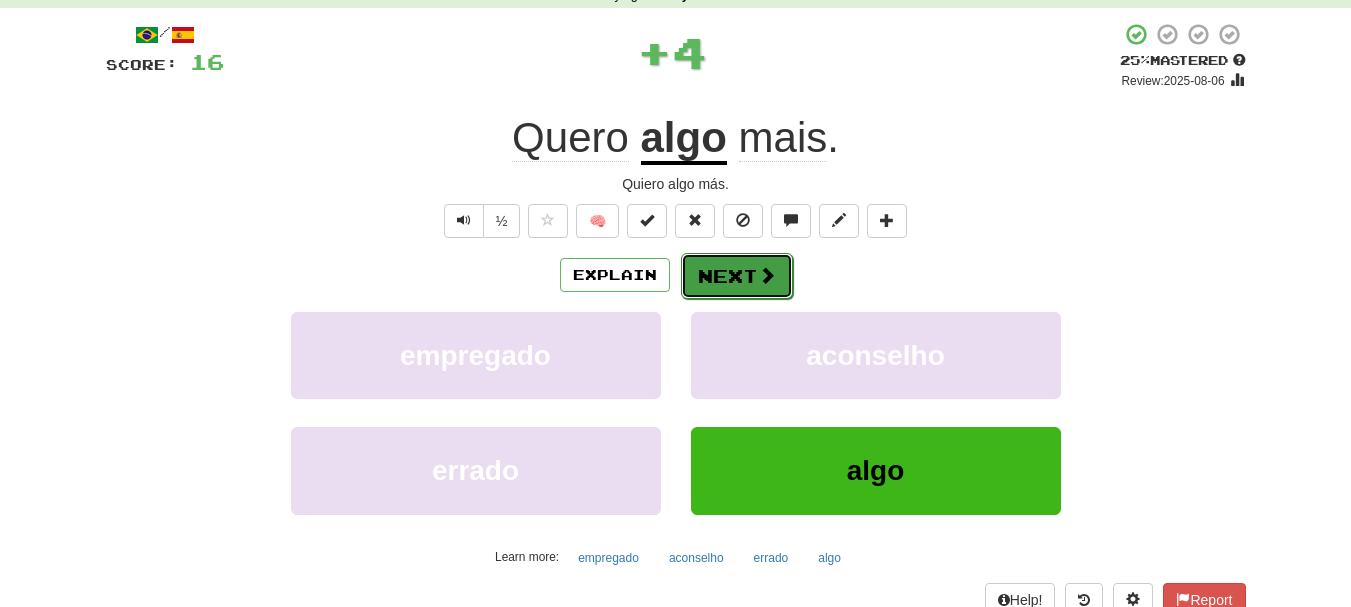 click at bounding box center (767, 275) 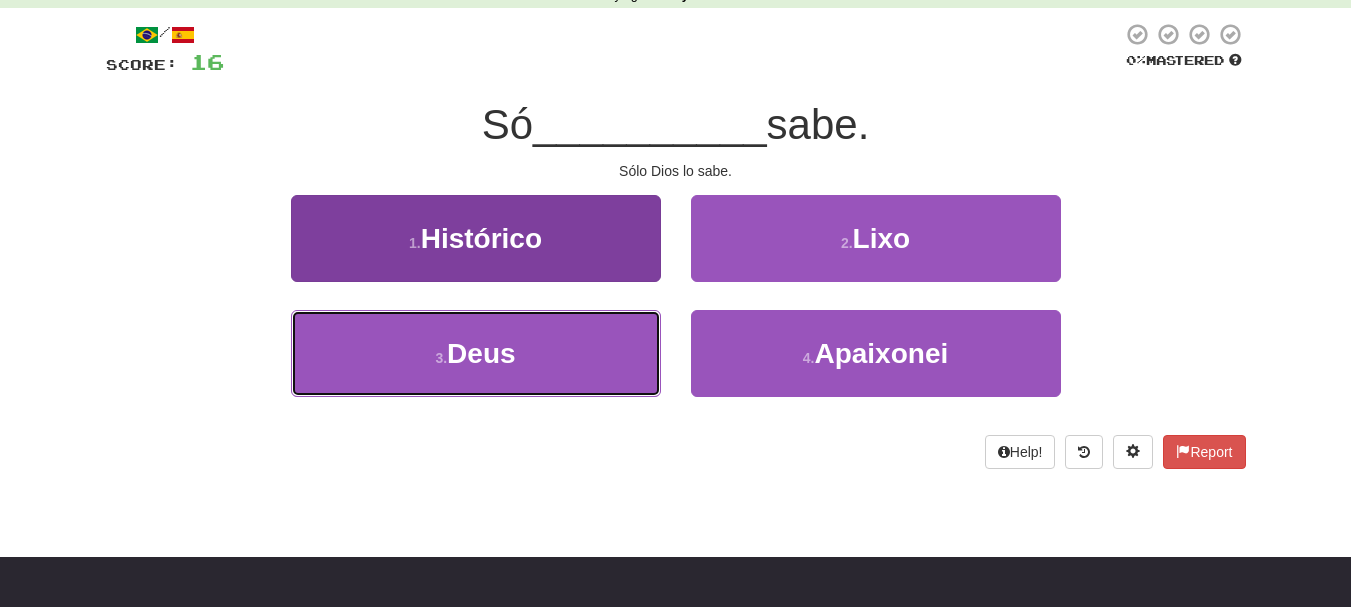 click on "3 .  Deus" at bounding box center (476, 353) 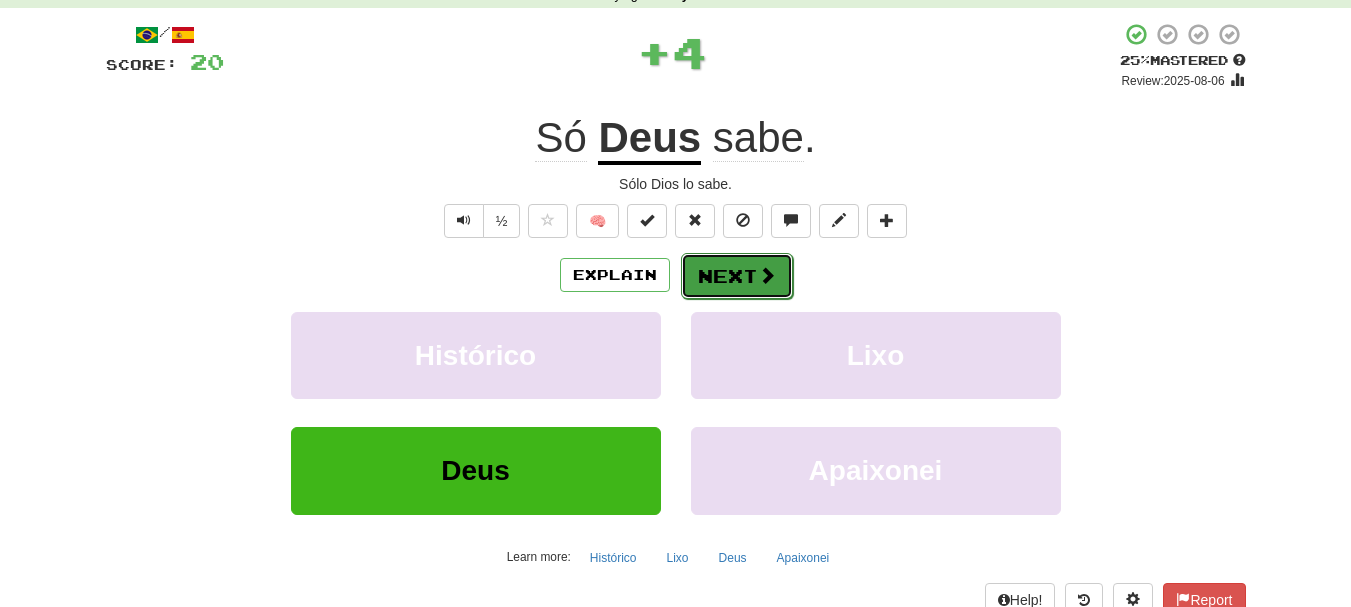 click at bounding box center (767, 275) 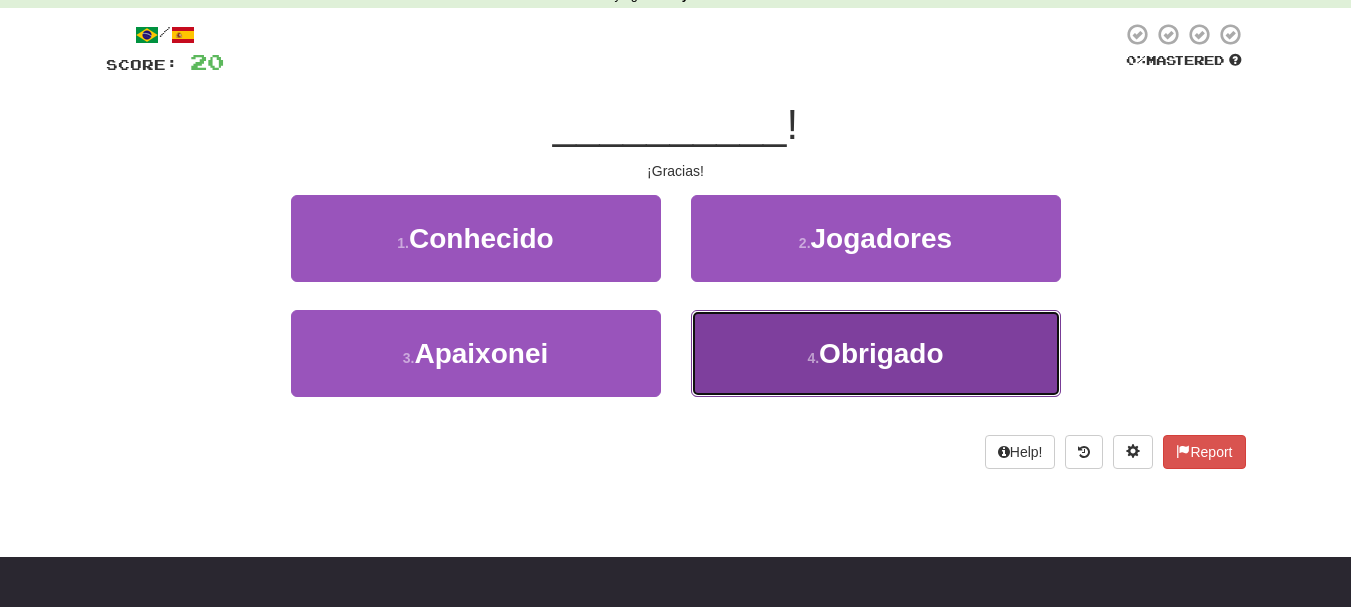 click on "4 .  Obrigado" at bounding box center [876, 353] 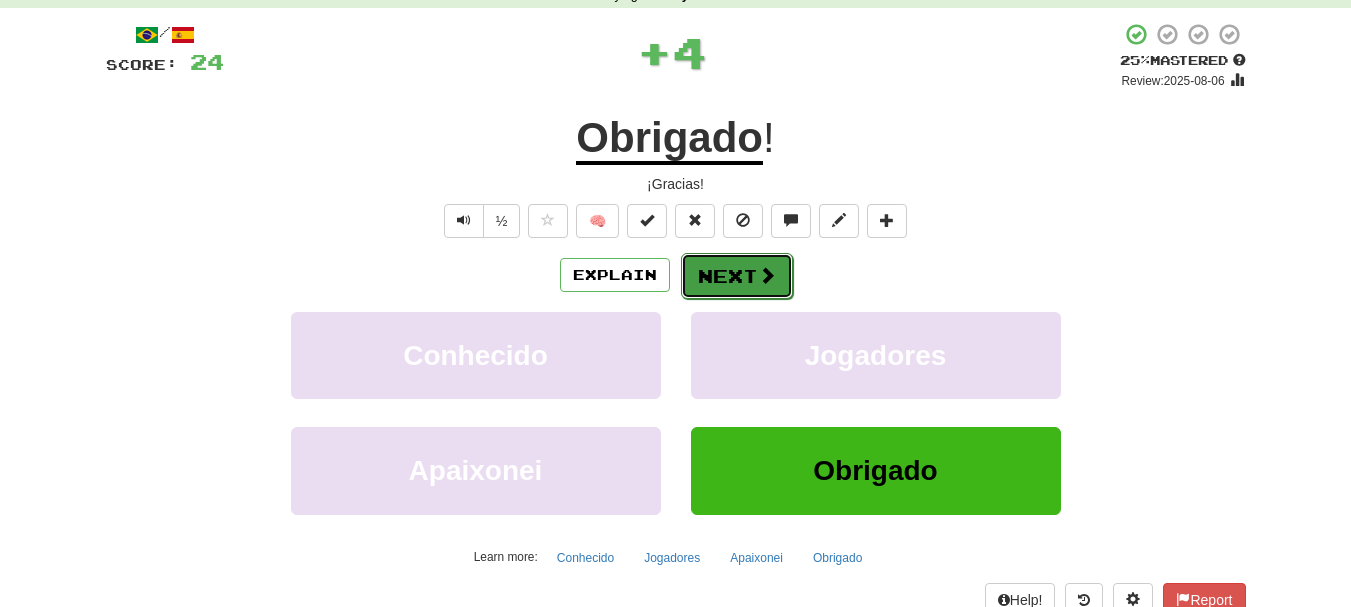 click on "Next" at bounding box center (737, 276) 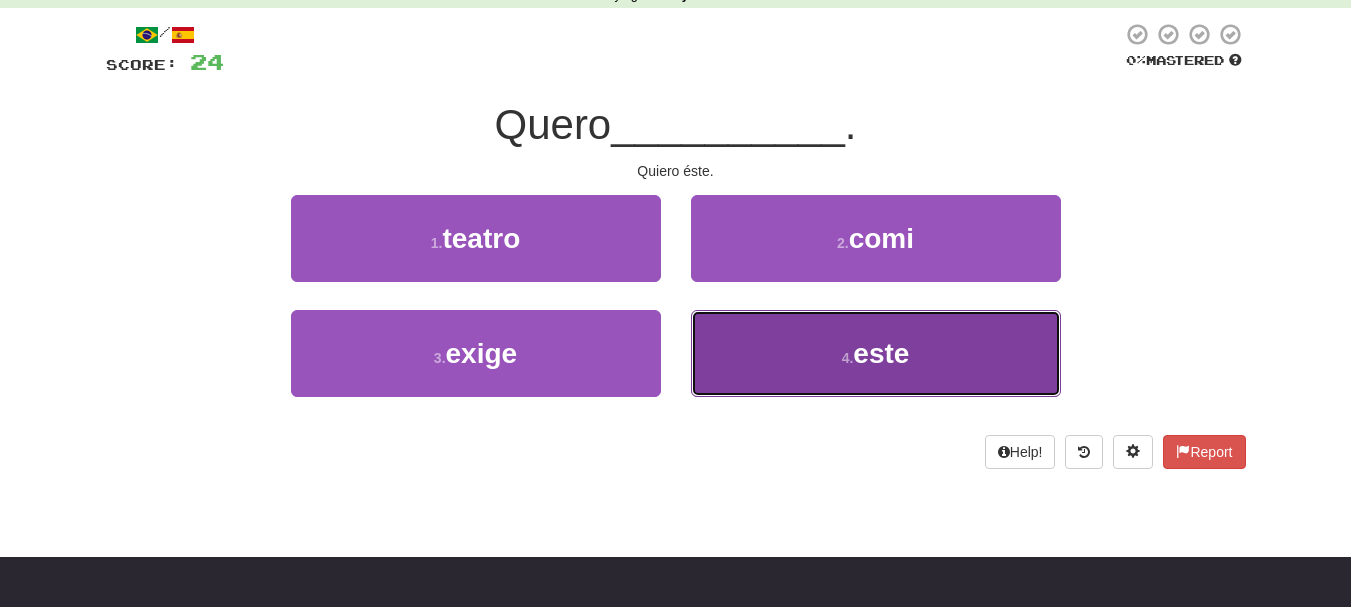 click on "este" at bounding box center [881, 353] 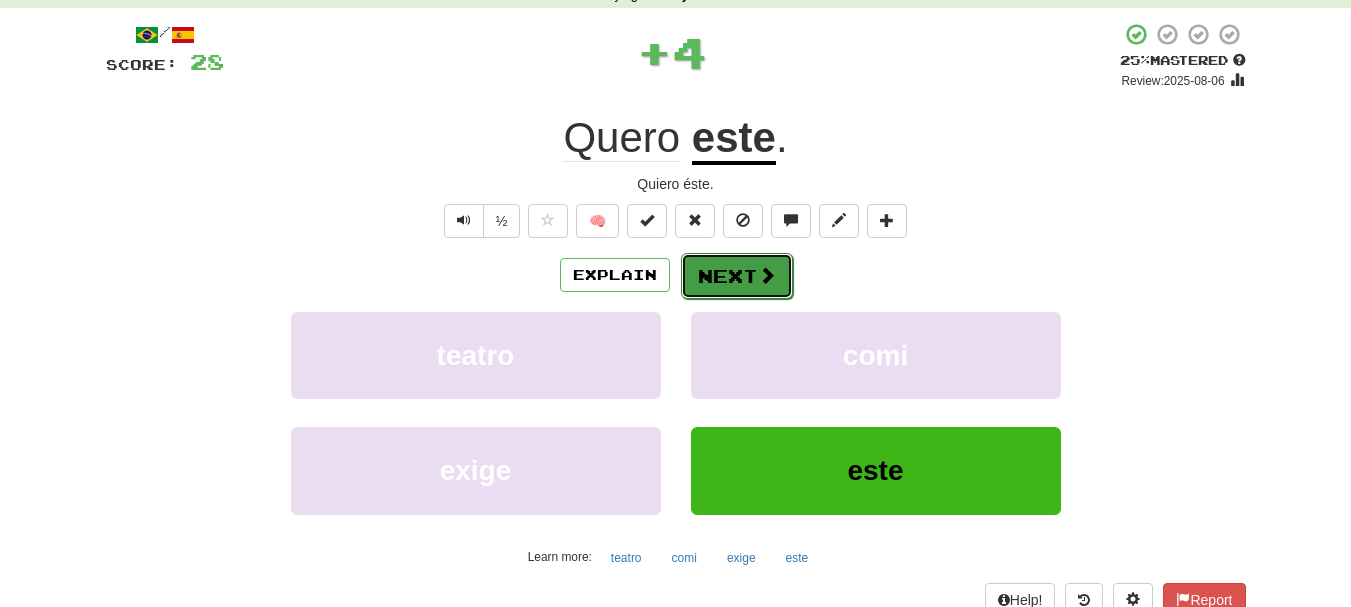 click on "Next" at bounding box center [737, 276] 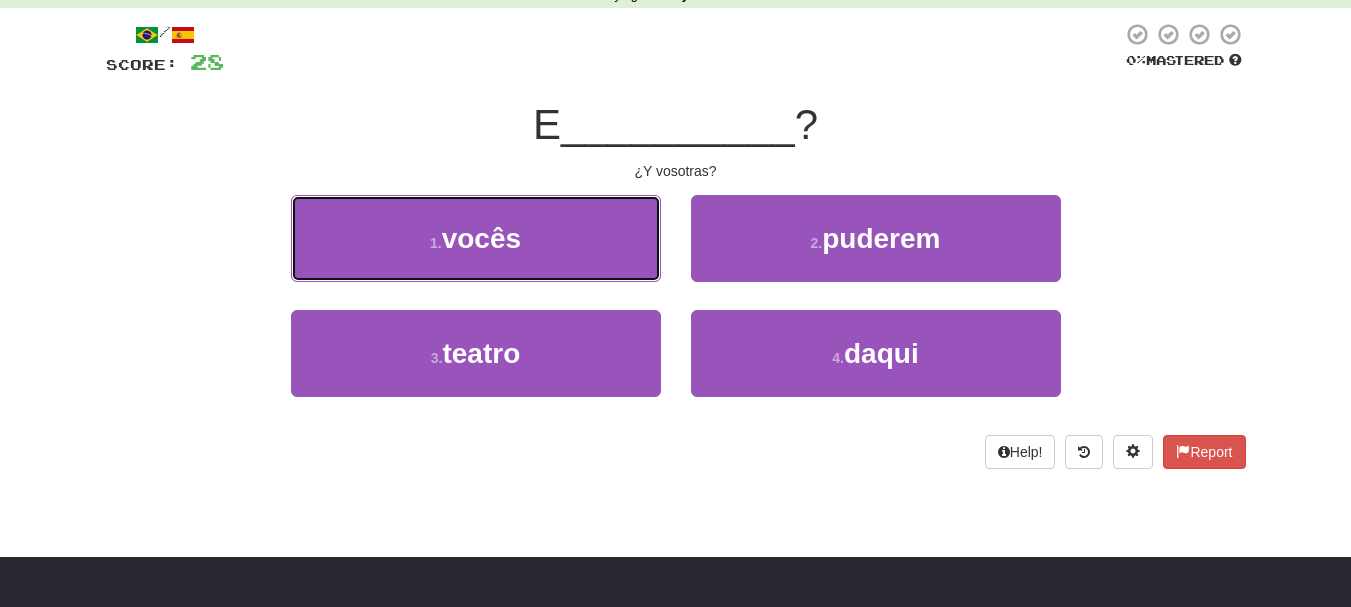 drag, startPoint x: 544, startPoint y: 246, endPoint x: 554, endPoint y: 241, distance: 11.18034 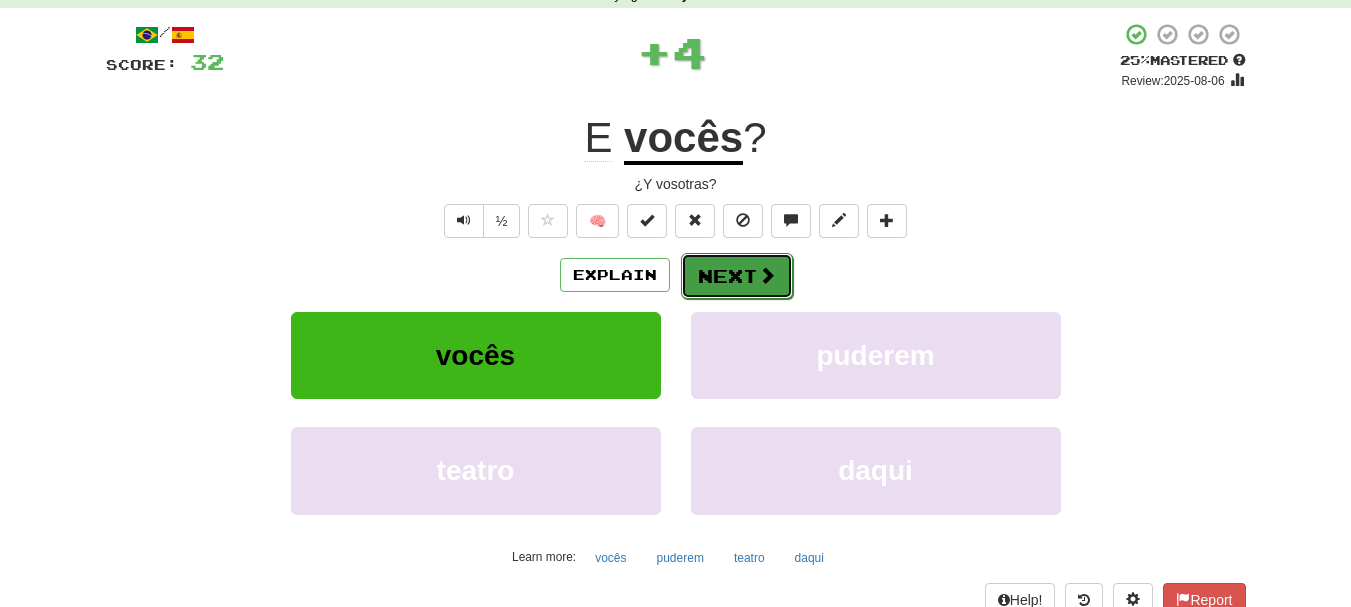 click on "Next" at bounding box center [737, 276] 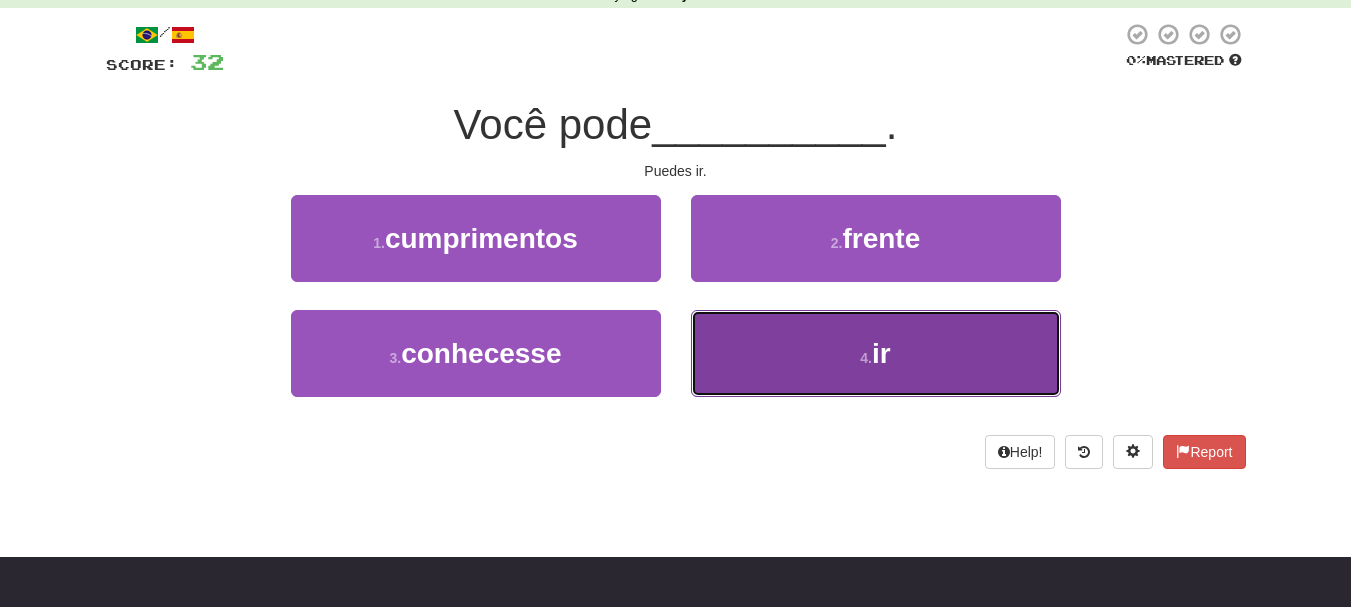 click on "4 .  ir" at bounding box center (876, 353) 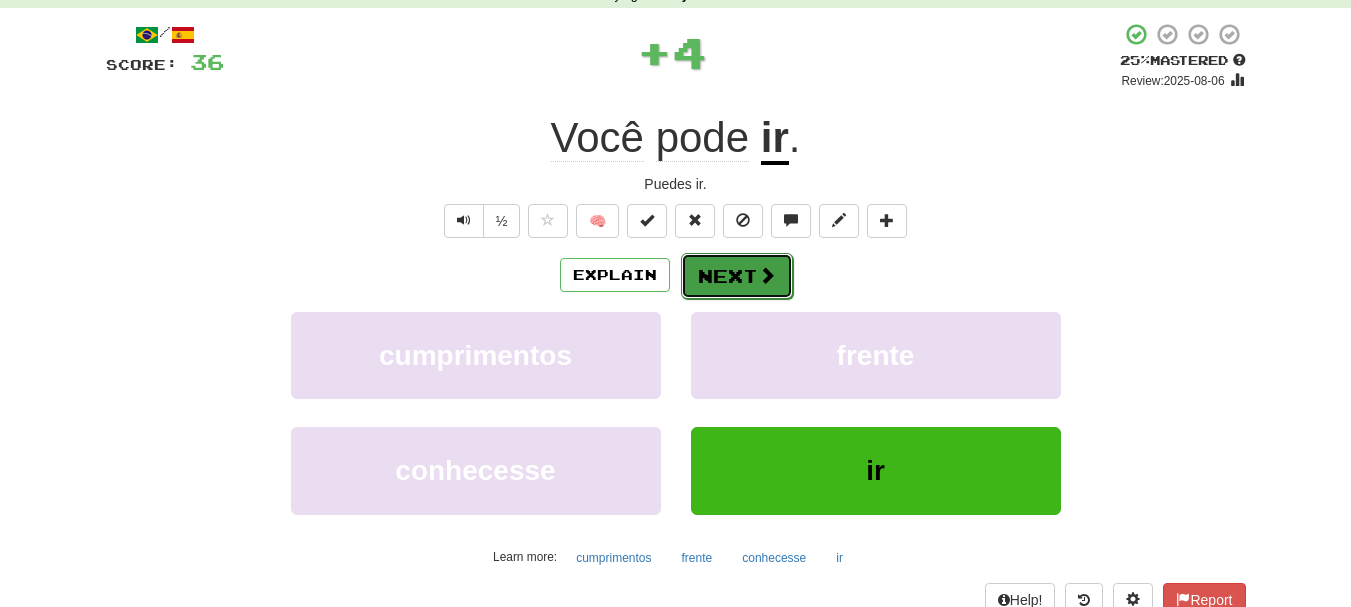 click on "Next" at bounding box center [737, 276] 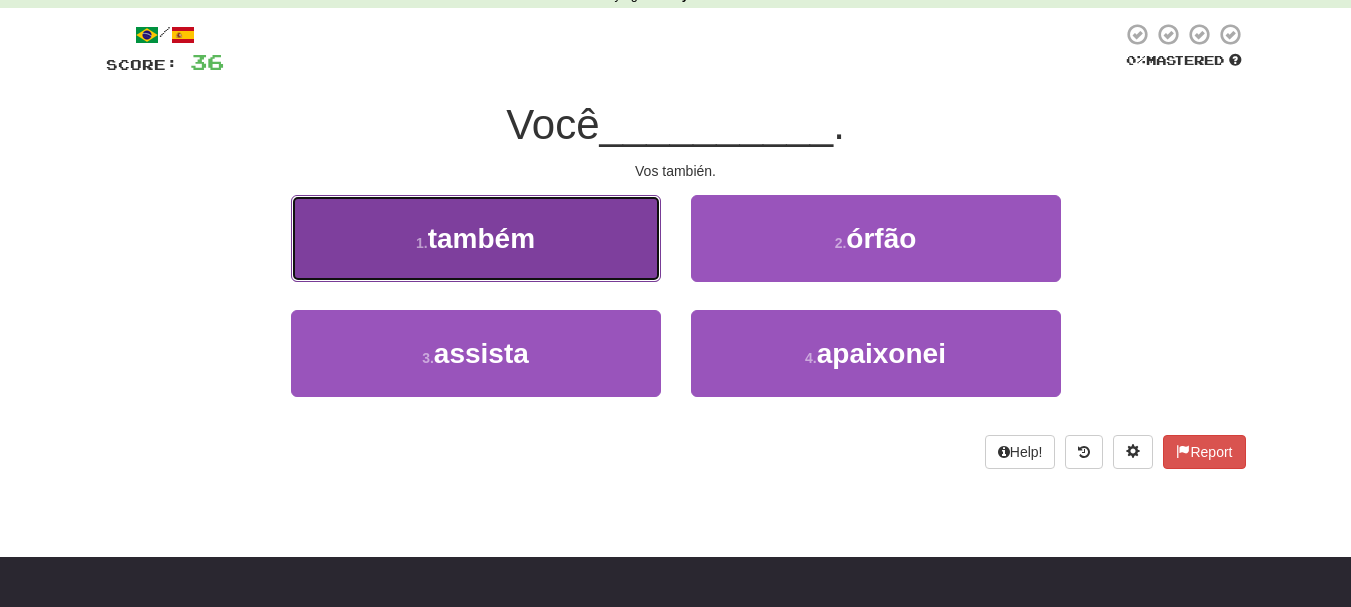 click on "1 .  também" at bounding box center (476, 238) 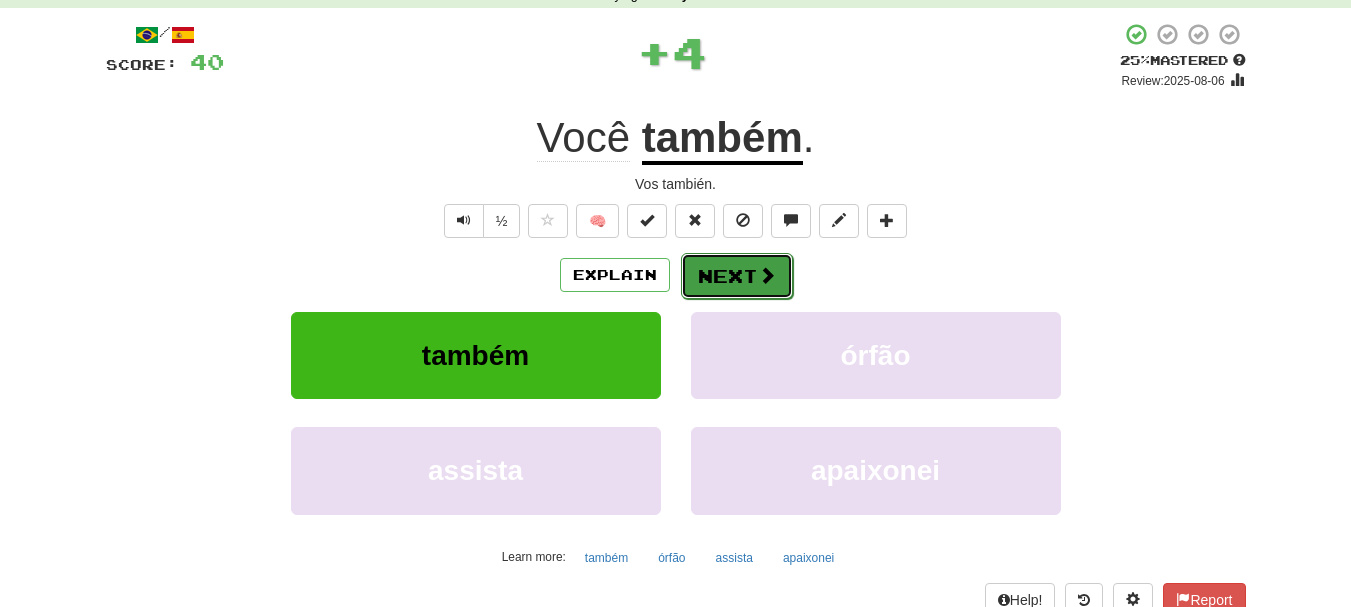 click at bounding box center [767, 275] 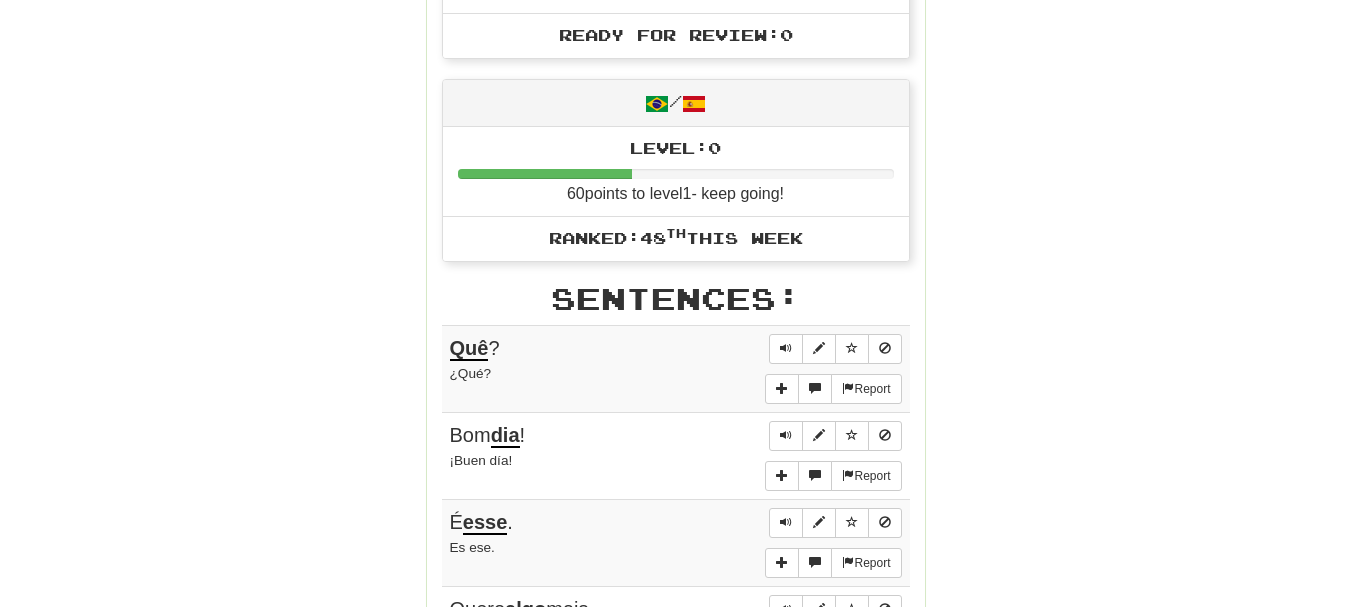 scroll, scrollTop: 900, scrollLeft: 0, axis: vertical 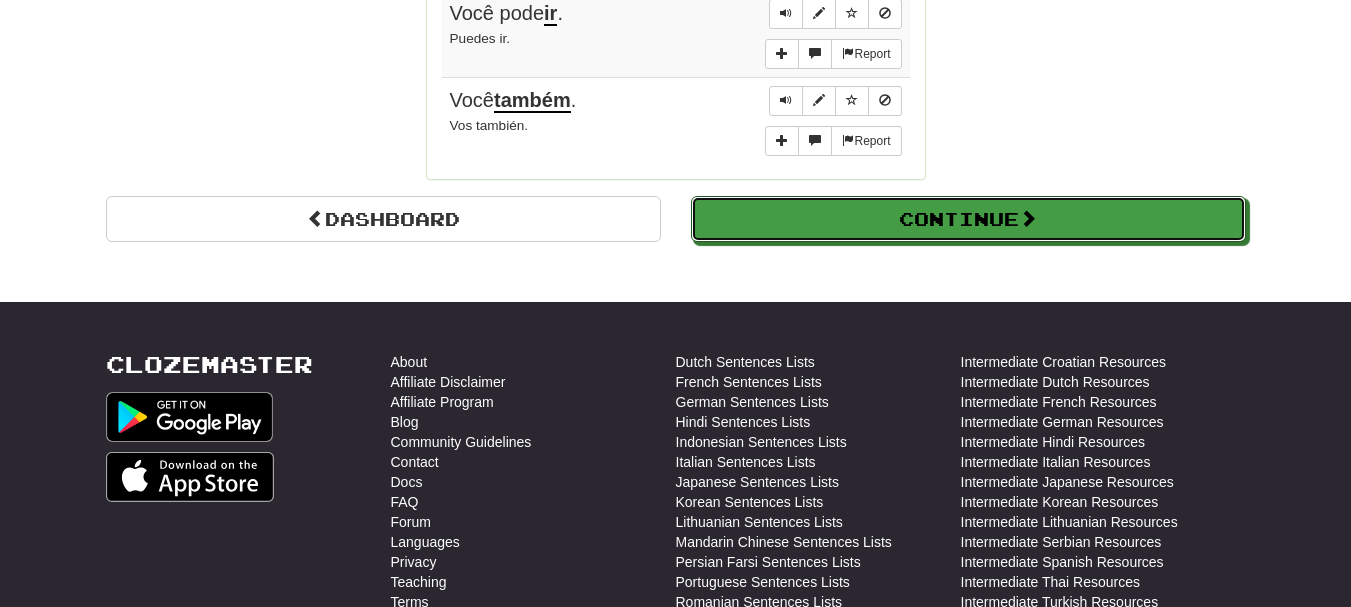 click on "Continue" at bounding box center [968, 219] 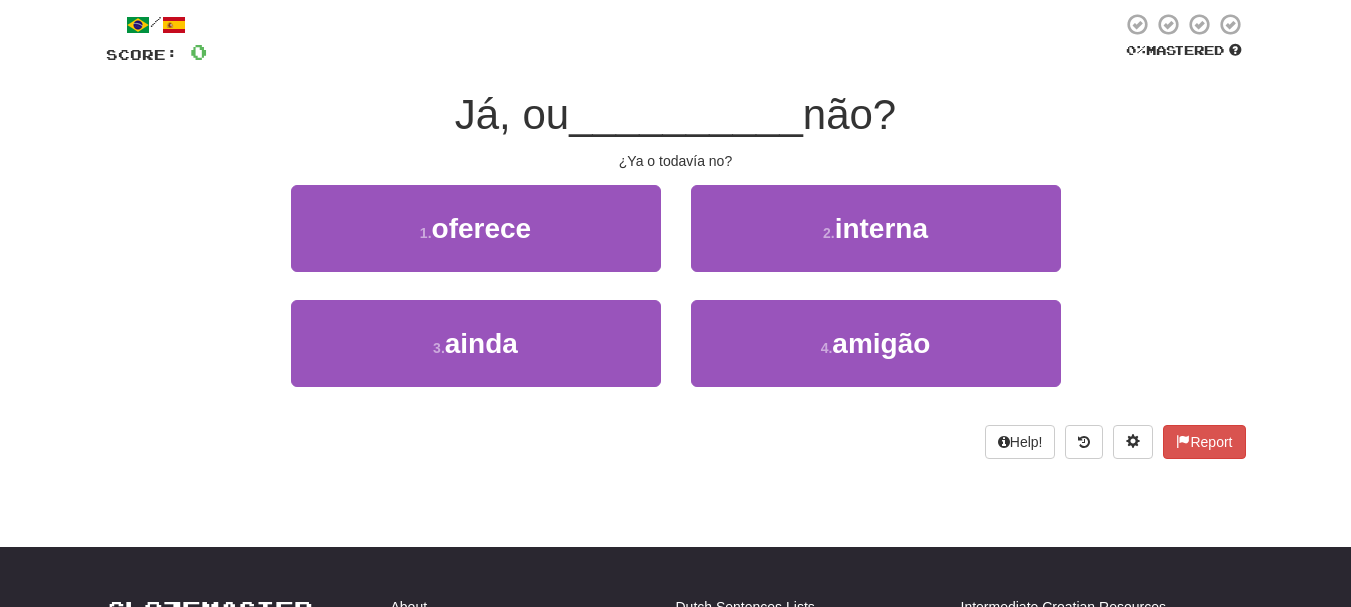 scroll, scrollTop: 10, scrollLeft: 0, axis: vertical 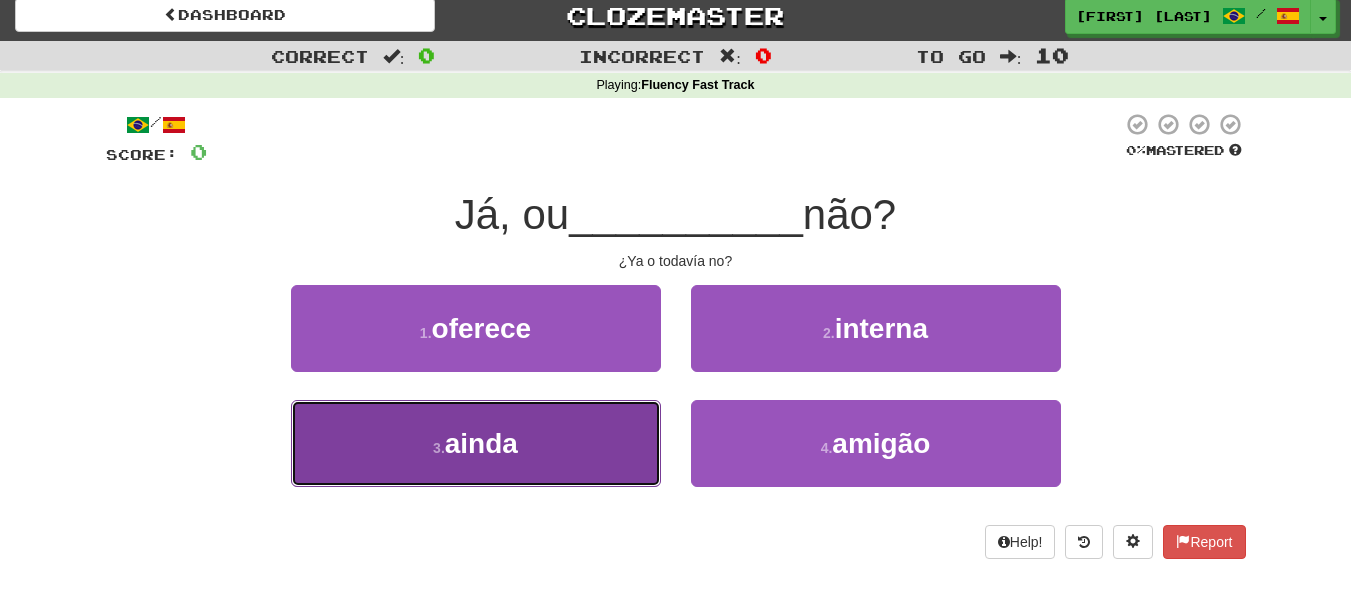 click on "3 .  ainda" at bounding box center [476, 443] 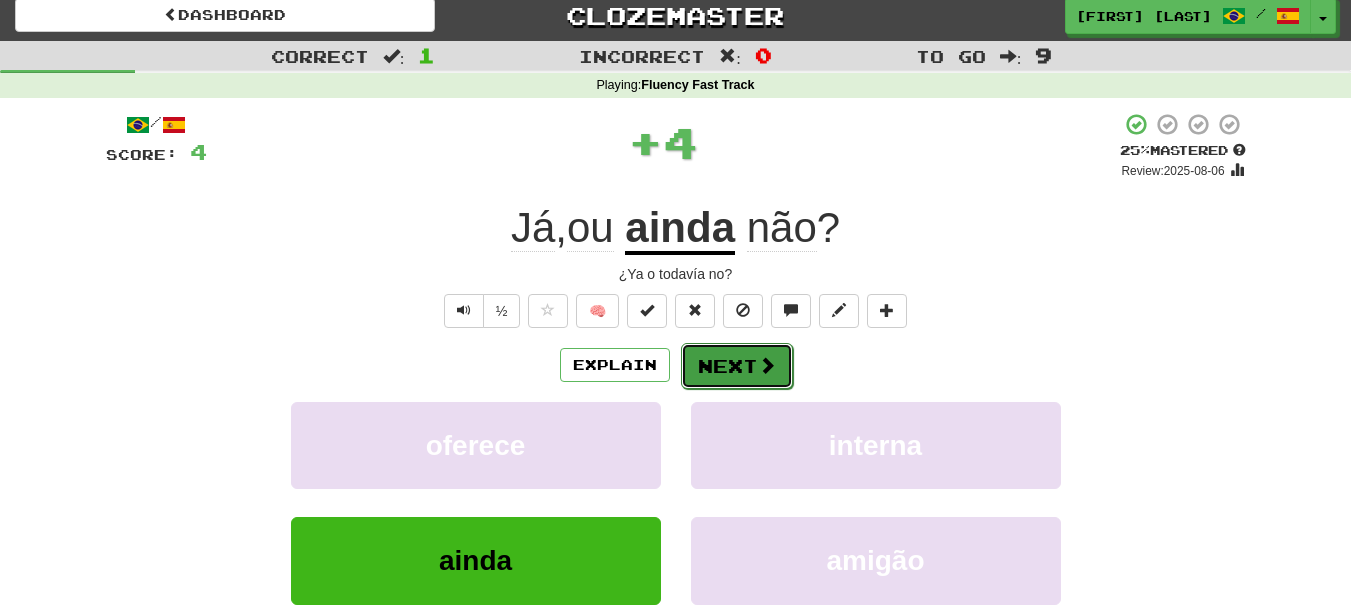 click at bounding box center (767, 365) 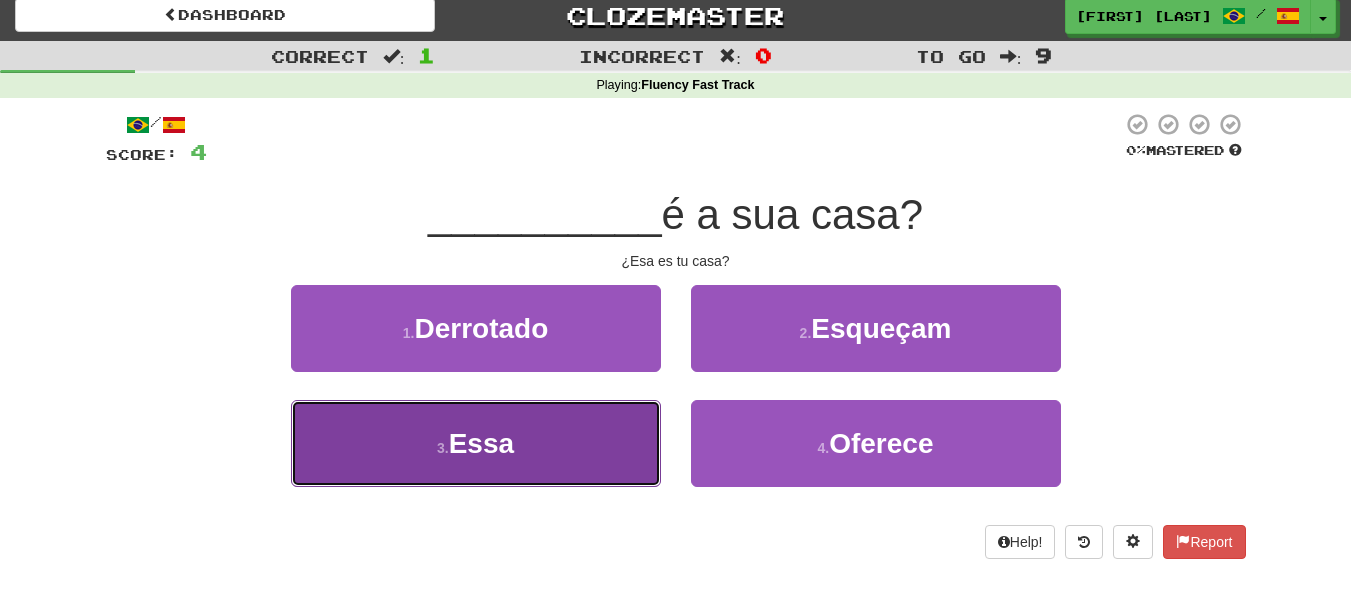 click on "3 .  Essa" at bounding box center [476, 443] 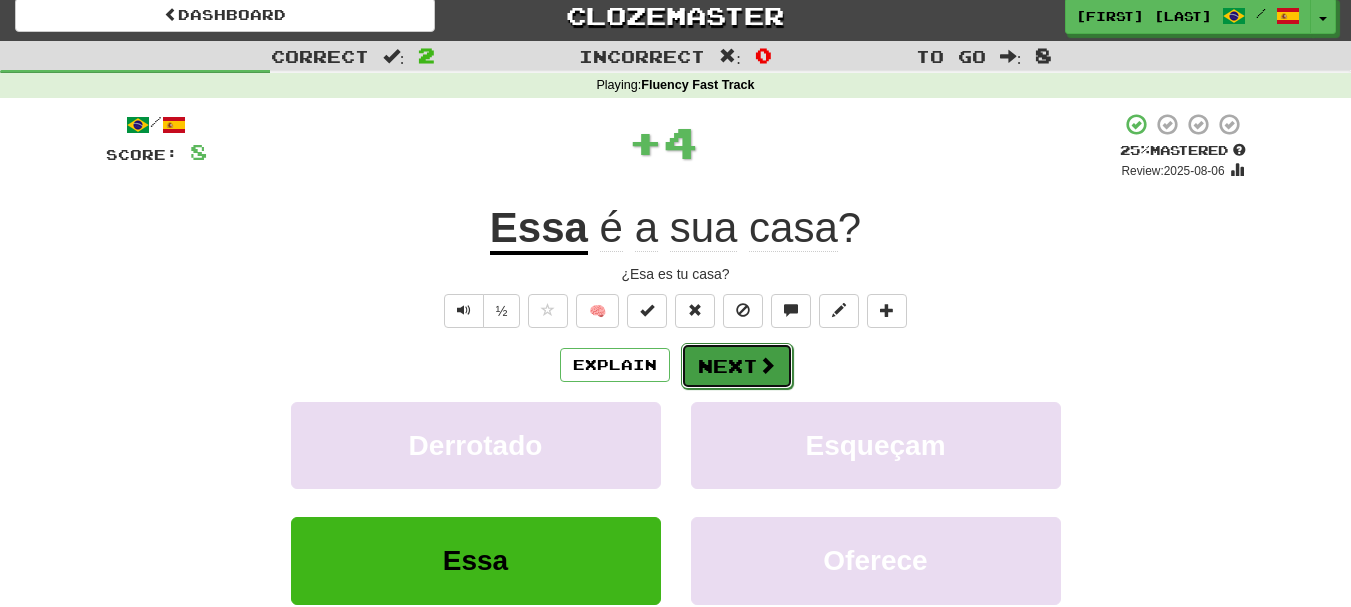 click at bounding box center [767, 365] 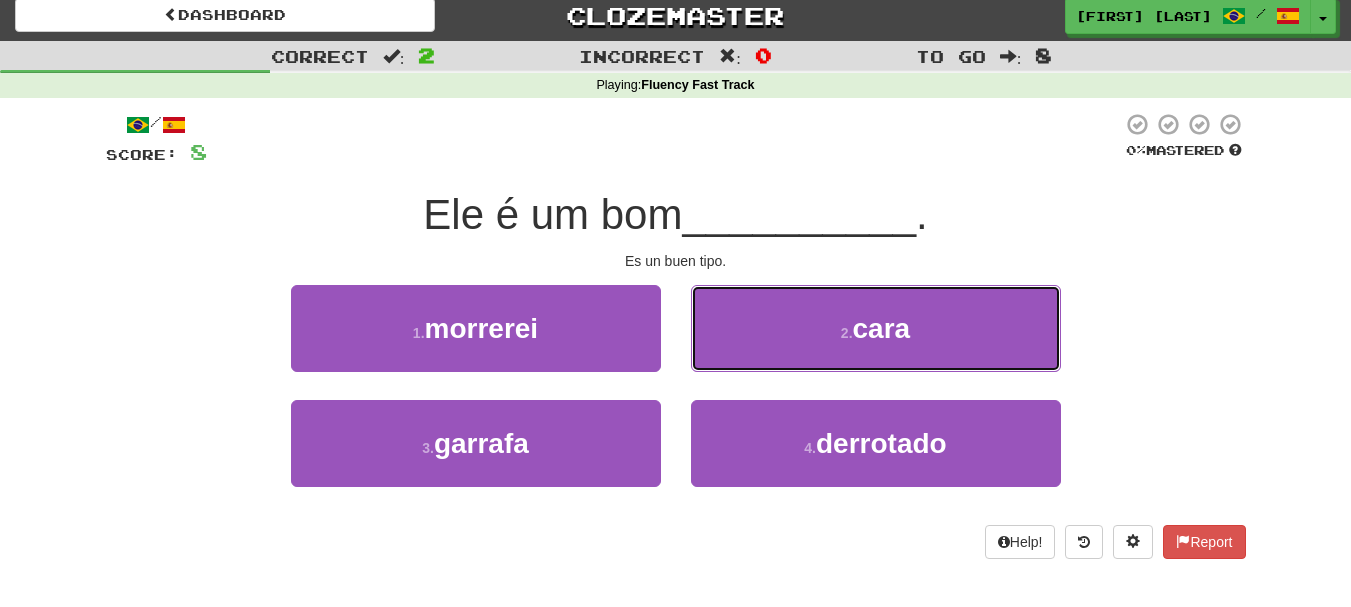 click on "2 .  cara" at bounding box center [876, 328] 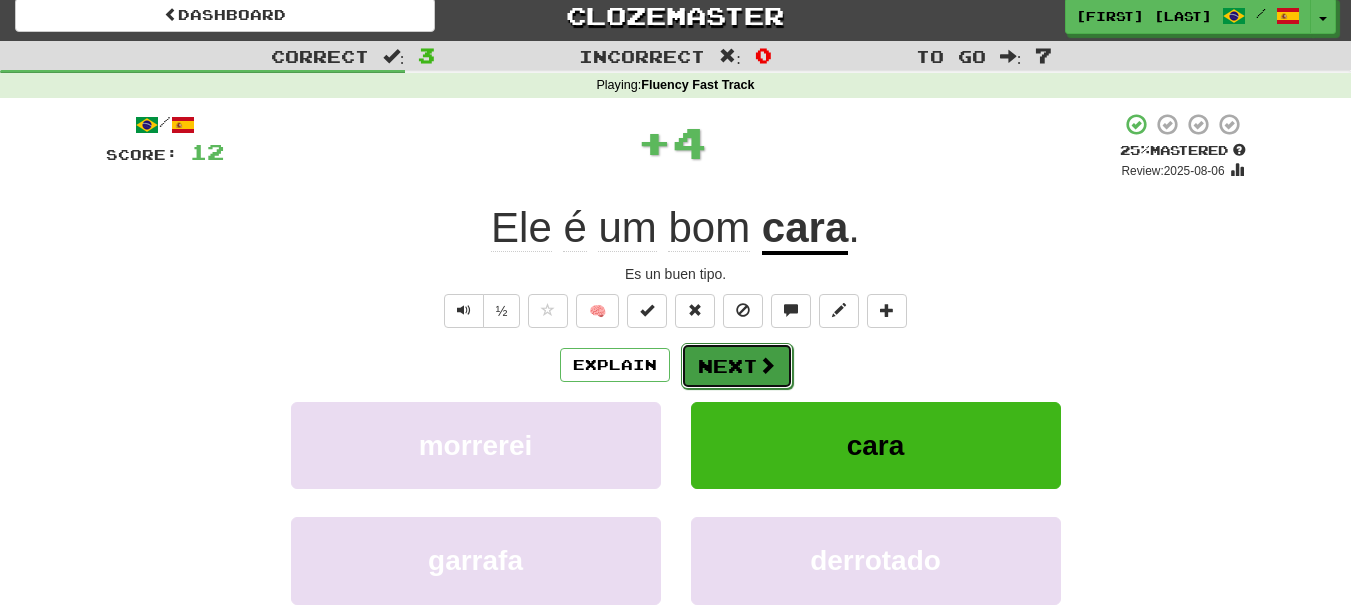 click on "Next" at bounding box center [737, 366] 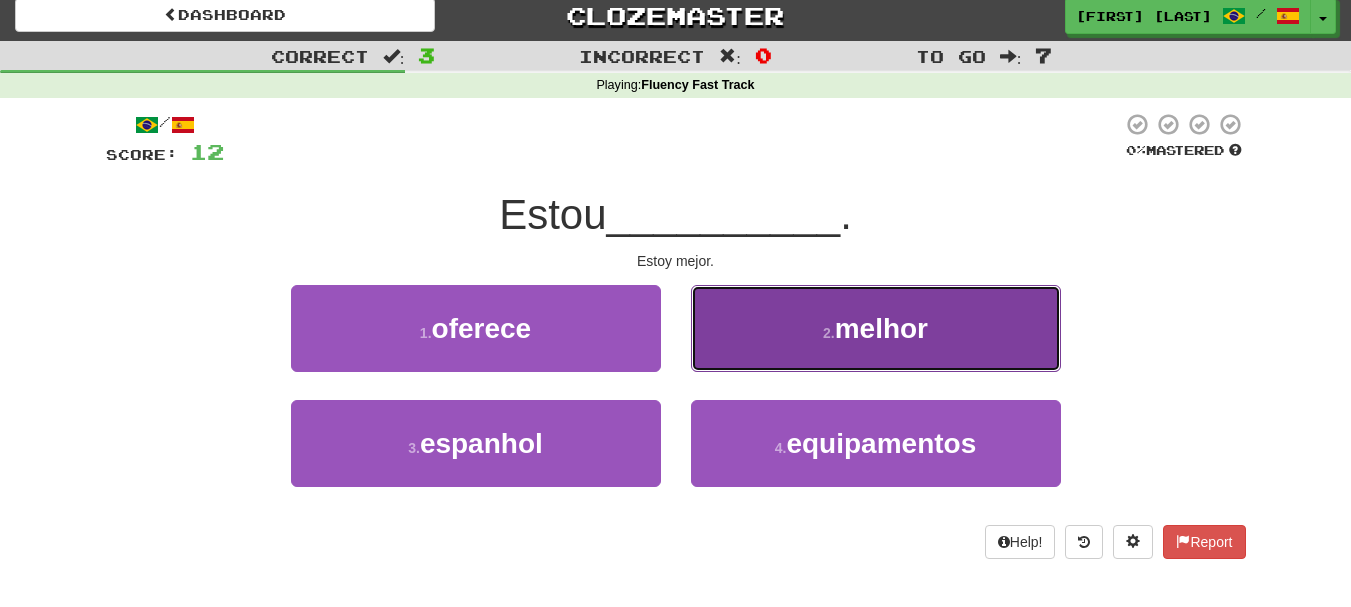 click on "melhor" at bounding box center (881, 328) 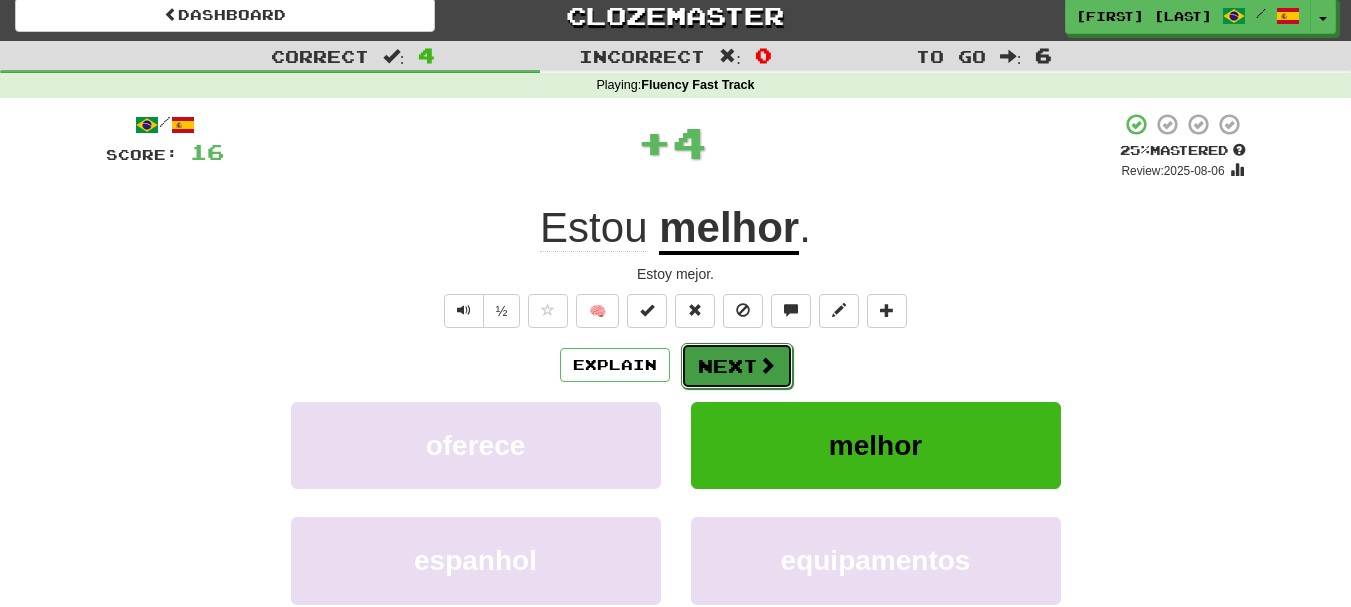 click on "Next" at bounding box center [737, 366] 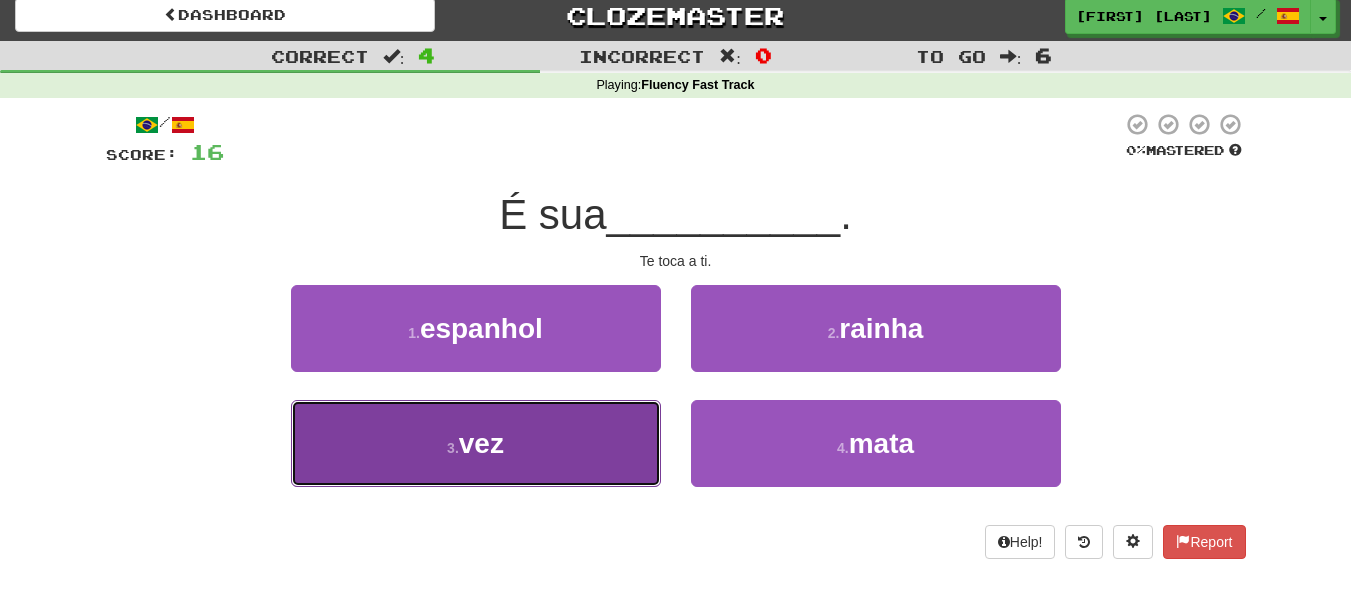 click on "3 .  vez" at bounding box center (476, 443) 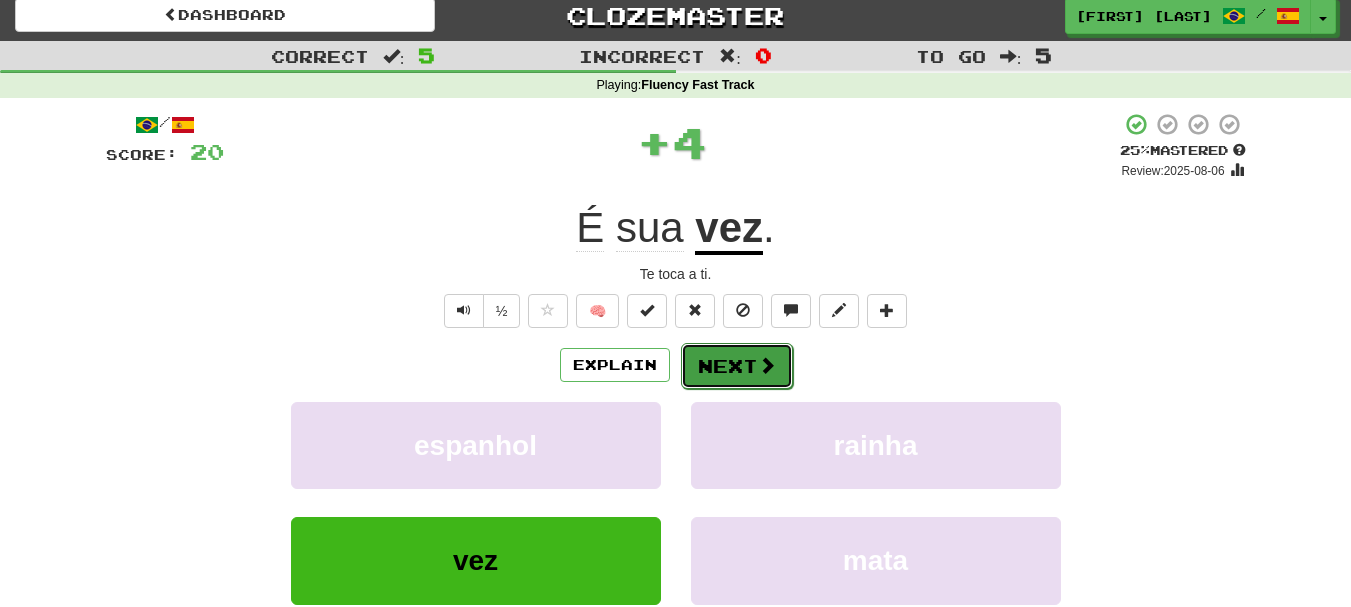 click on "Next" at bounding box center (737, 366) 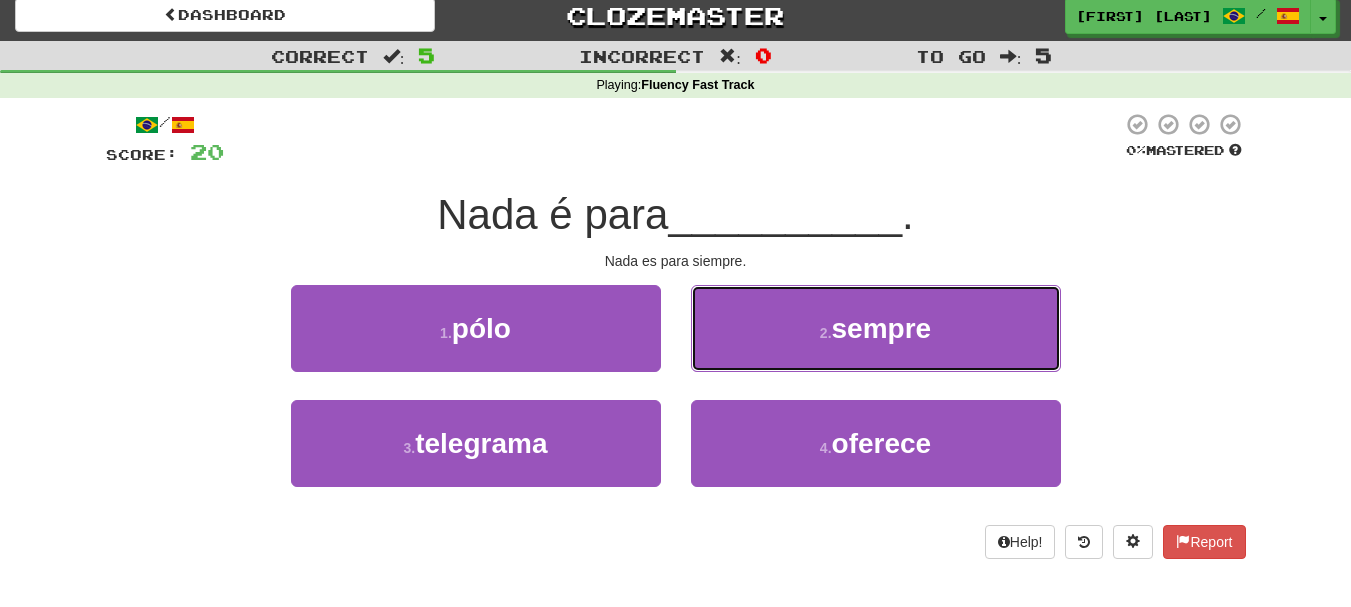 click on "sempre" at bounding box center [882, 328] 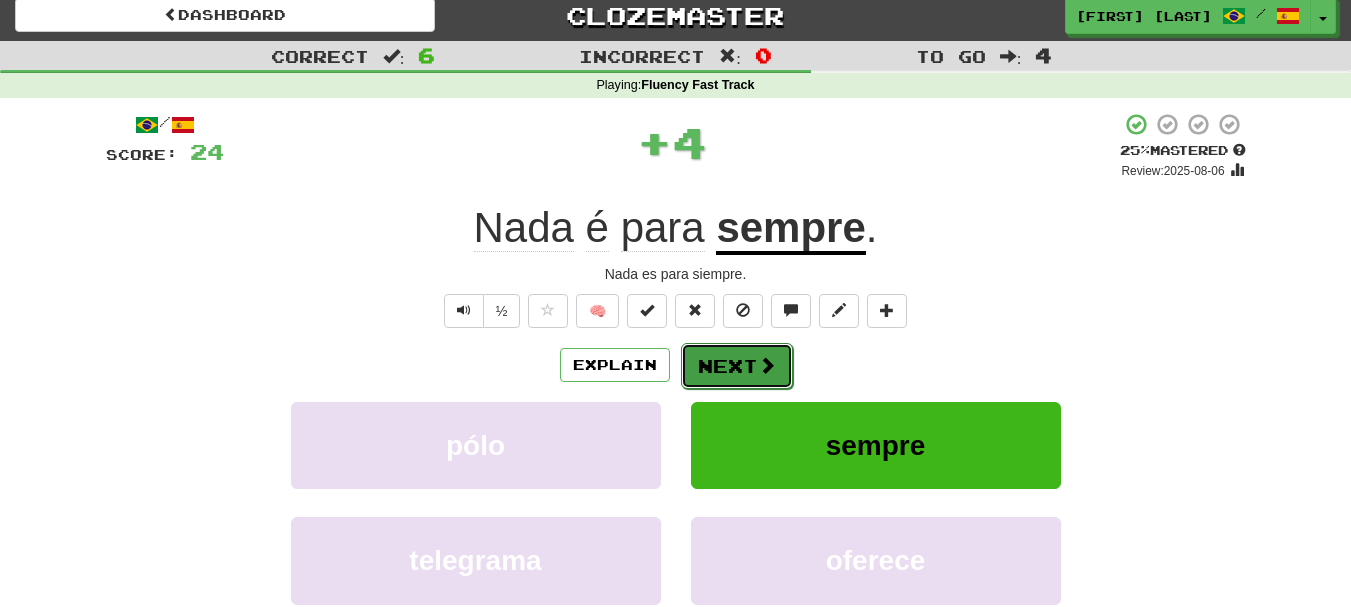 click on "Next" at bounding box center (737, 366) 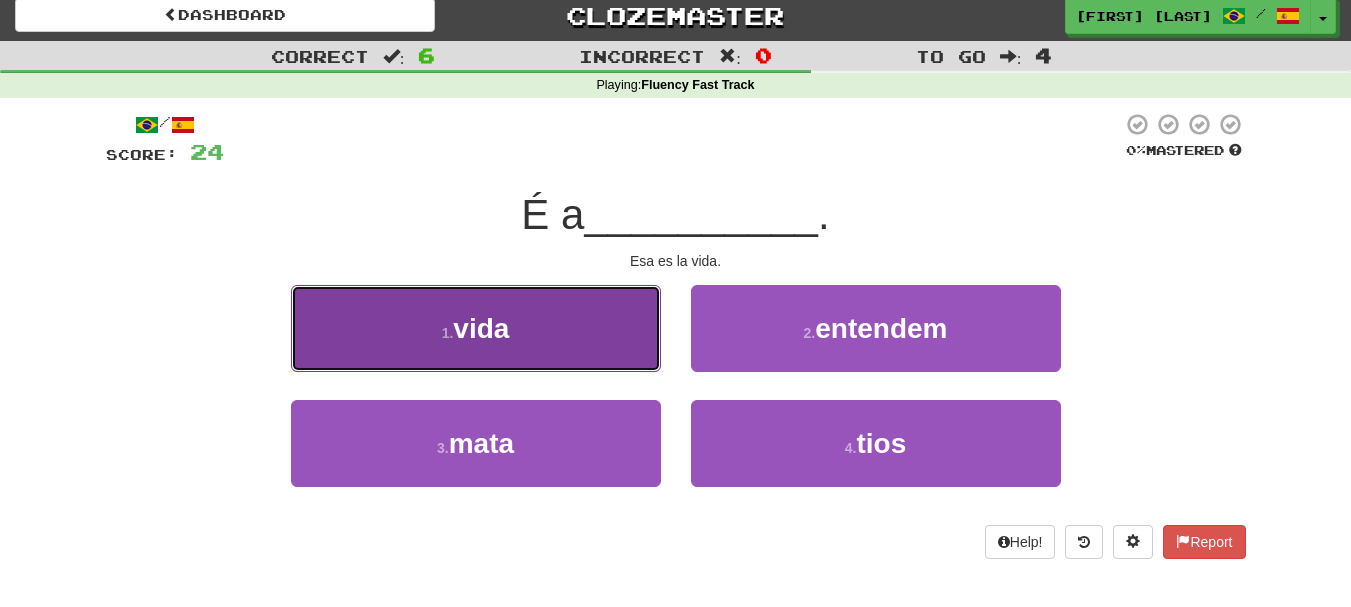 click on "1 .  vida" at bounding box center (476, 328) 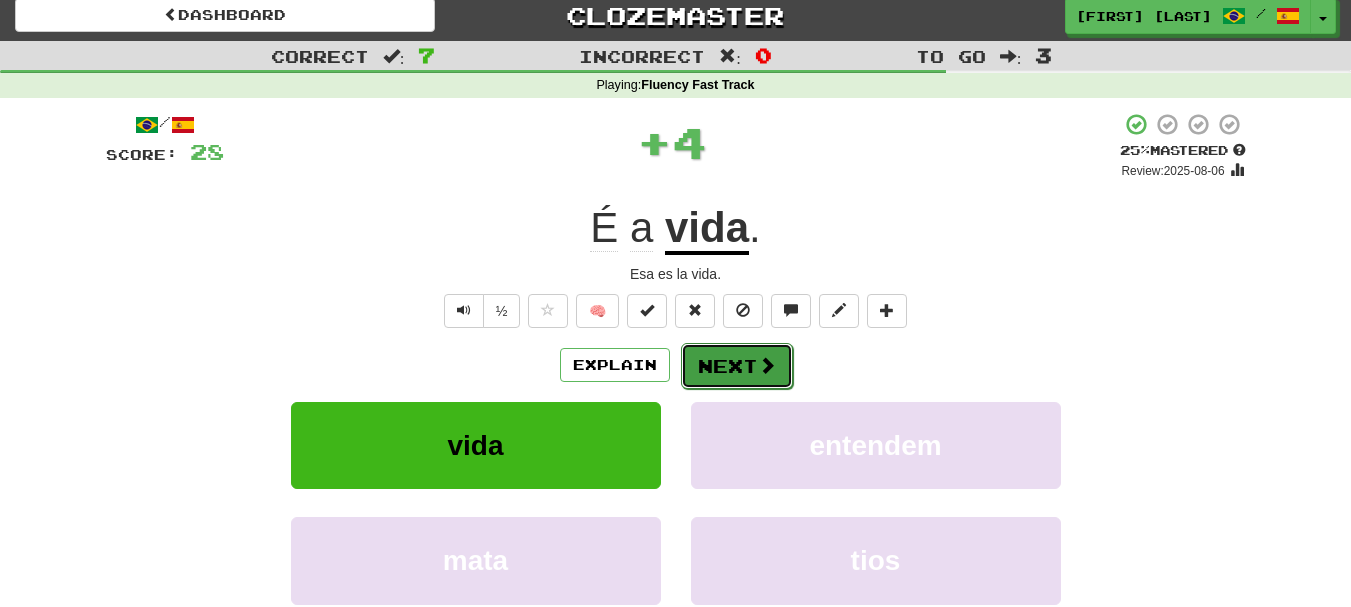 click on "Next" at bounding box center [737, 366] 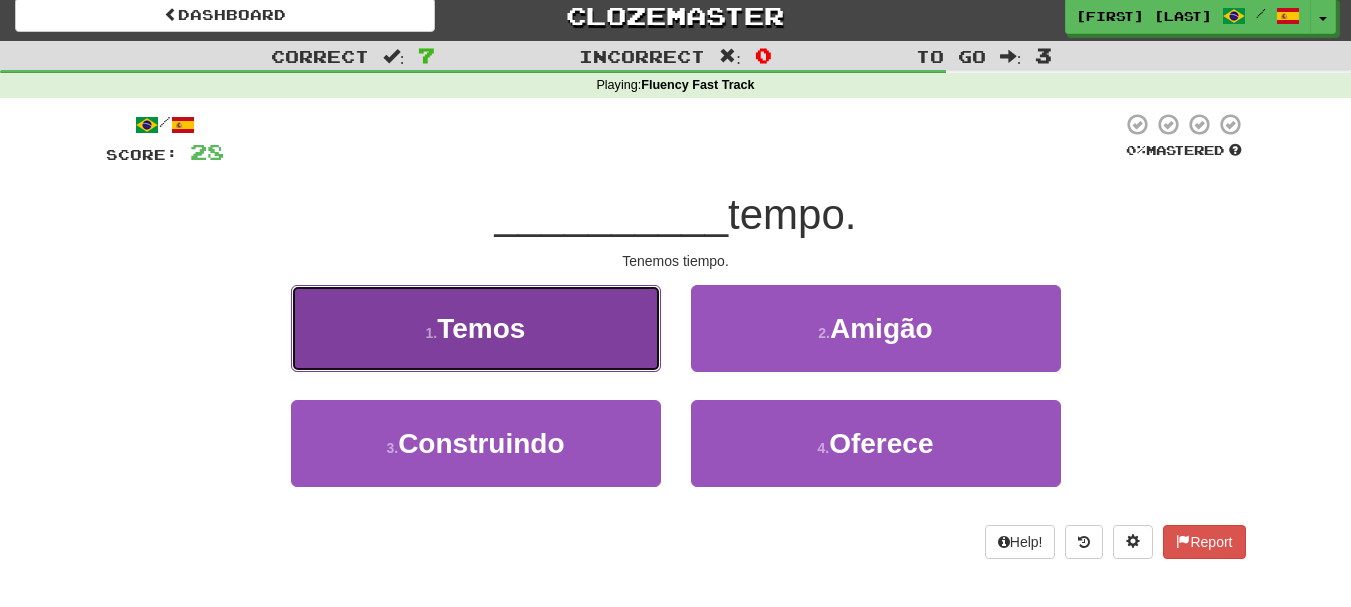click on "1 .  Temos" at bounding box center [476, 328] 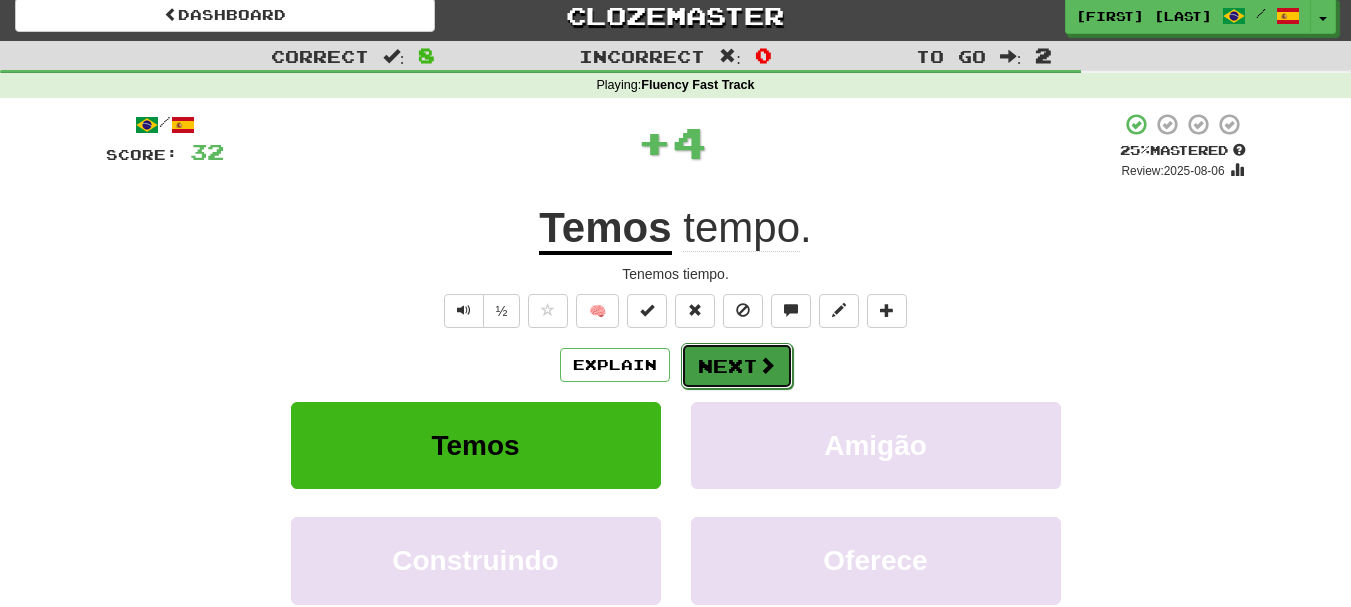 click on "Next" at bounding box center [737, 366] 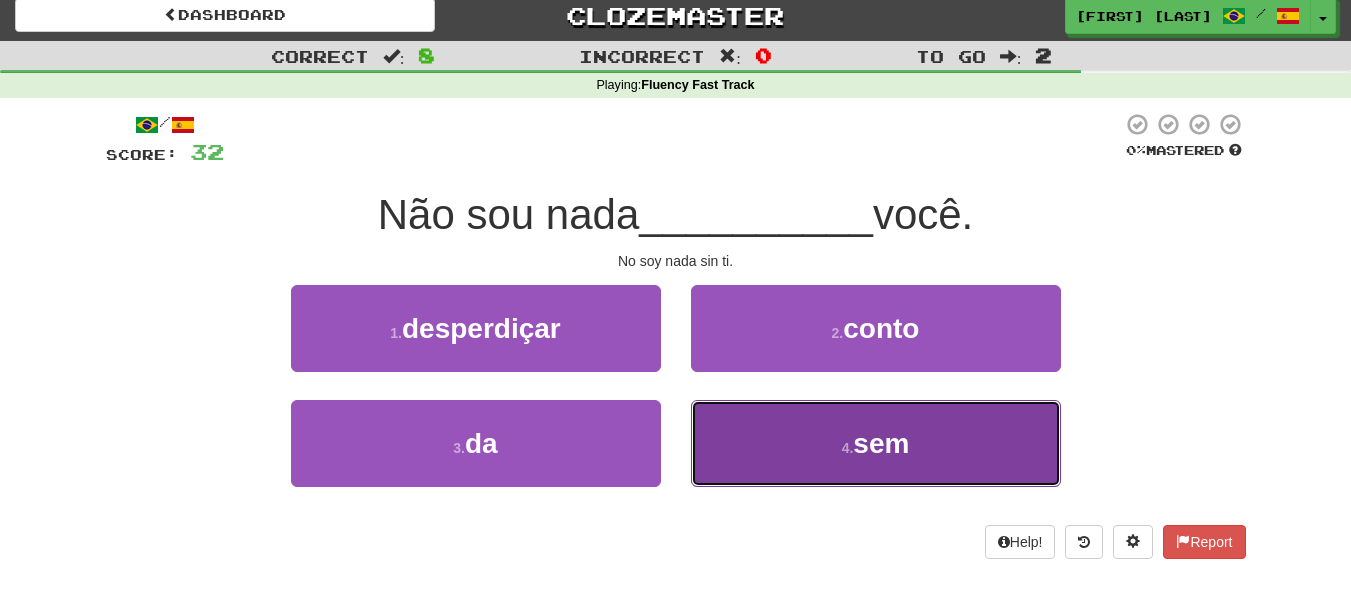 click on "4 .  sem" at bounding box center (876, 443) 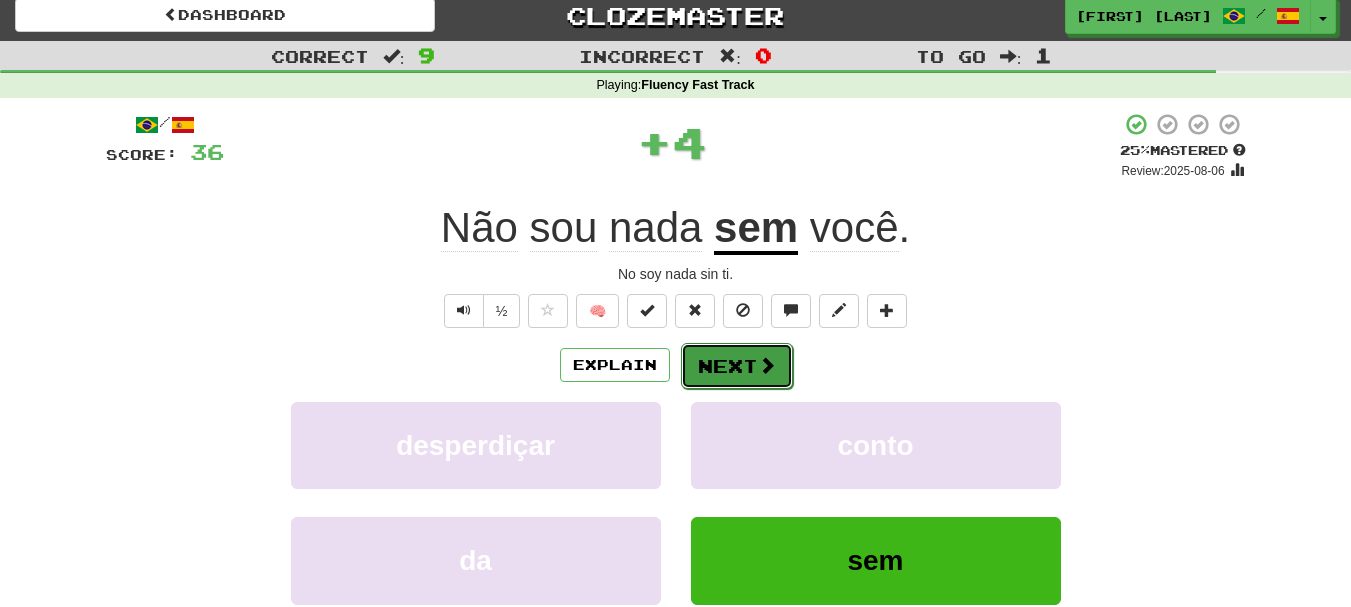 click on "Next" at bounding box center [737, 366] 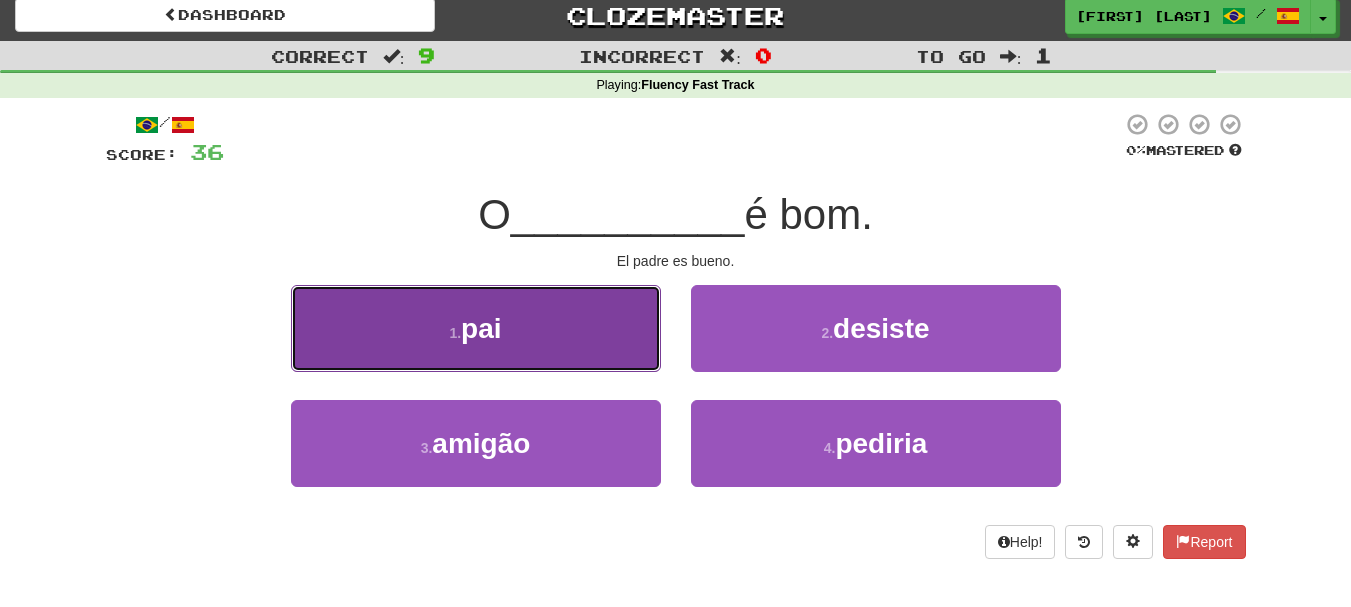 click on "1 .  pai" at bounding box center [476, 328] 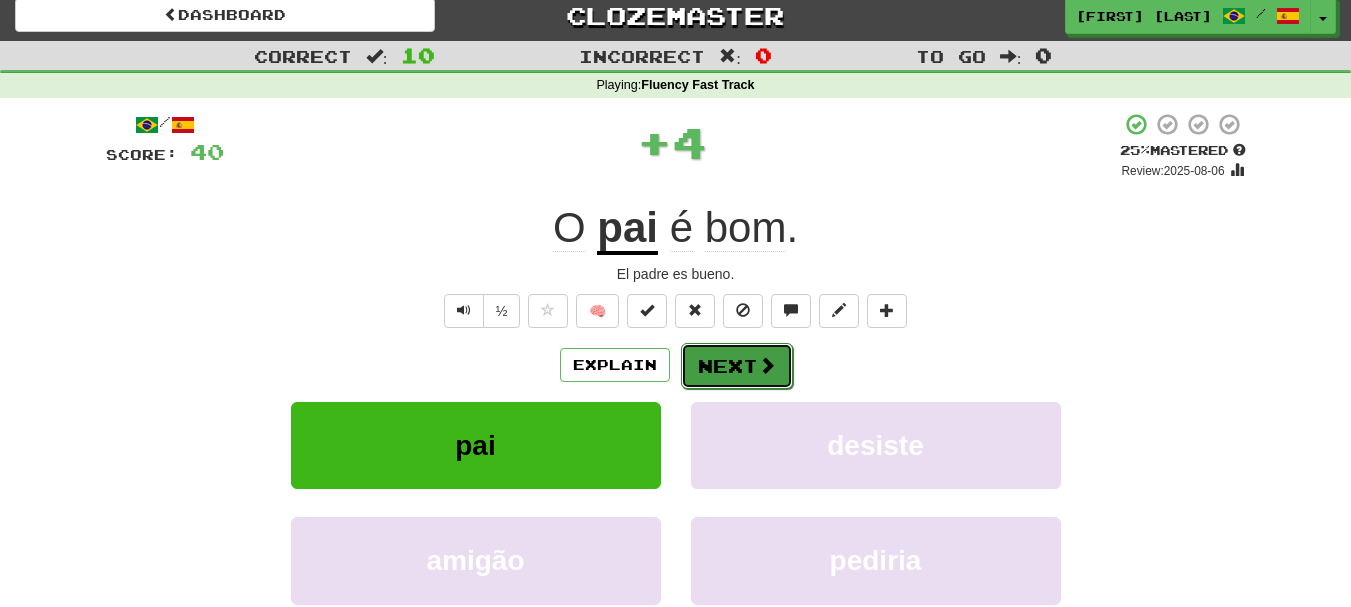 click at bounding box center (767, 365) 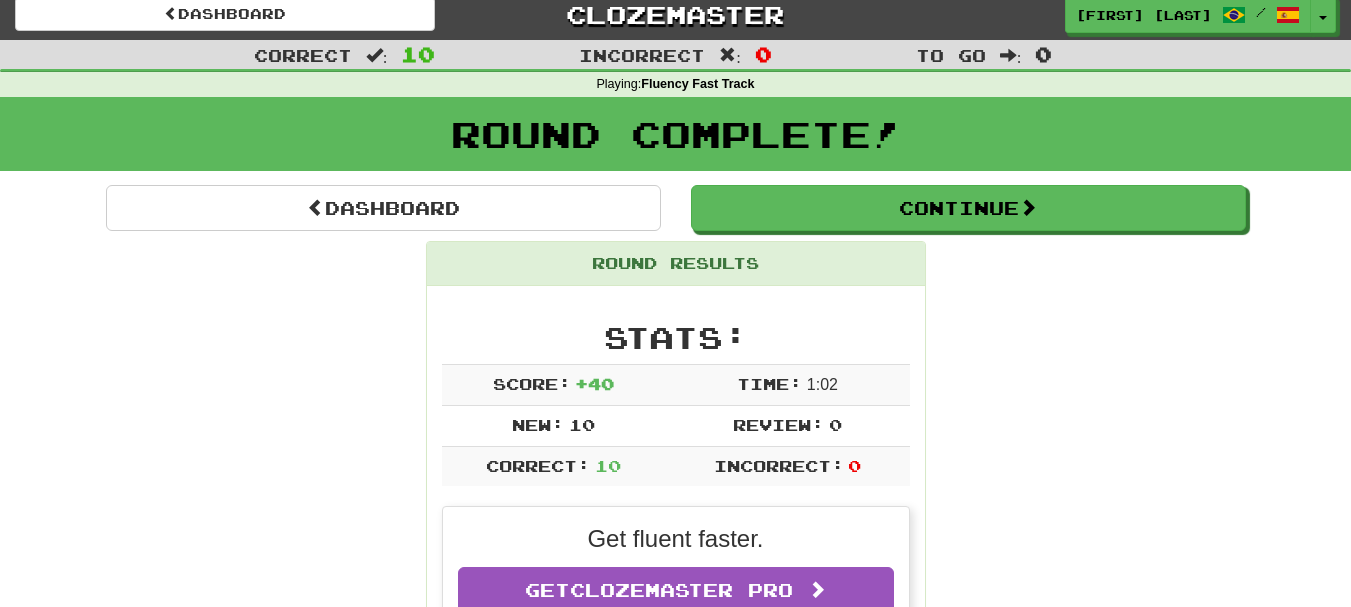scroll, scrollTop: 0, scrollLeft: 0, axis: both 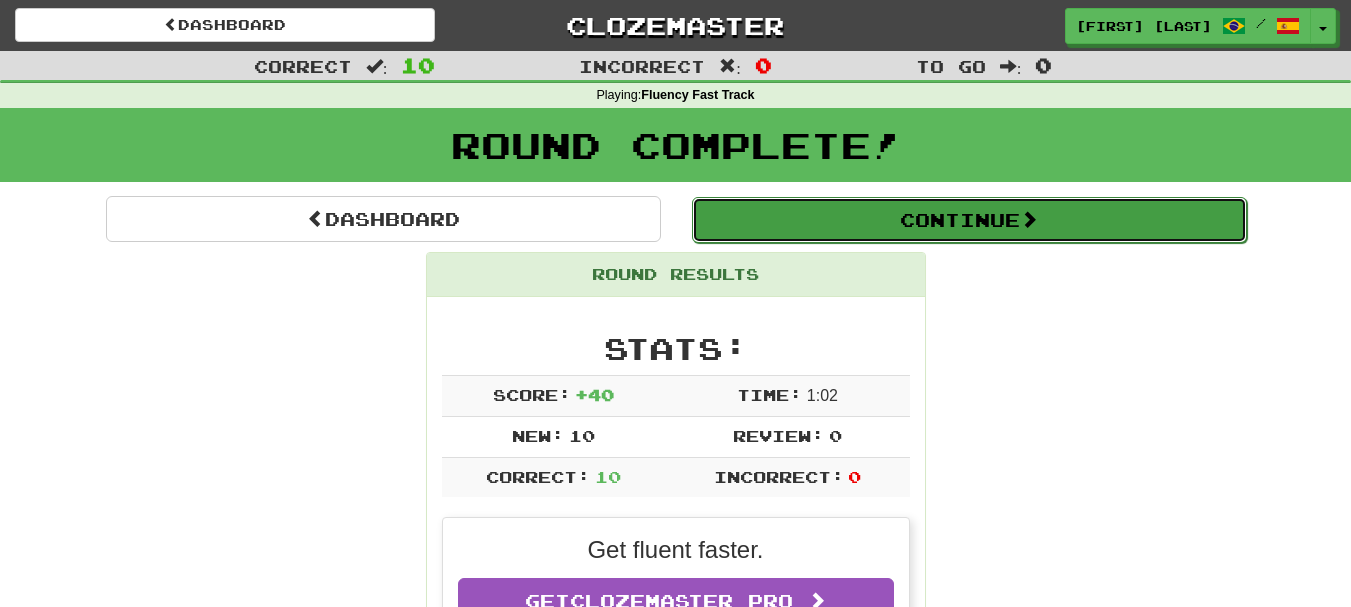 click on "Continue" at bounding box center (969, 220) 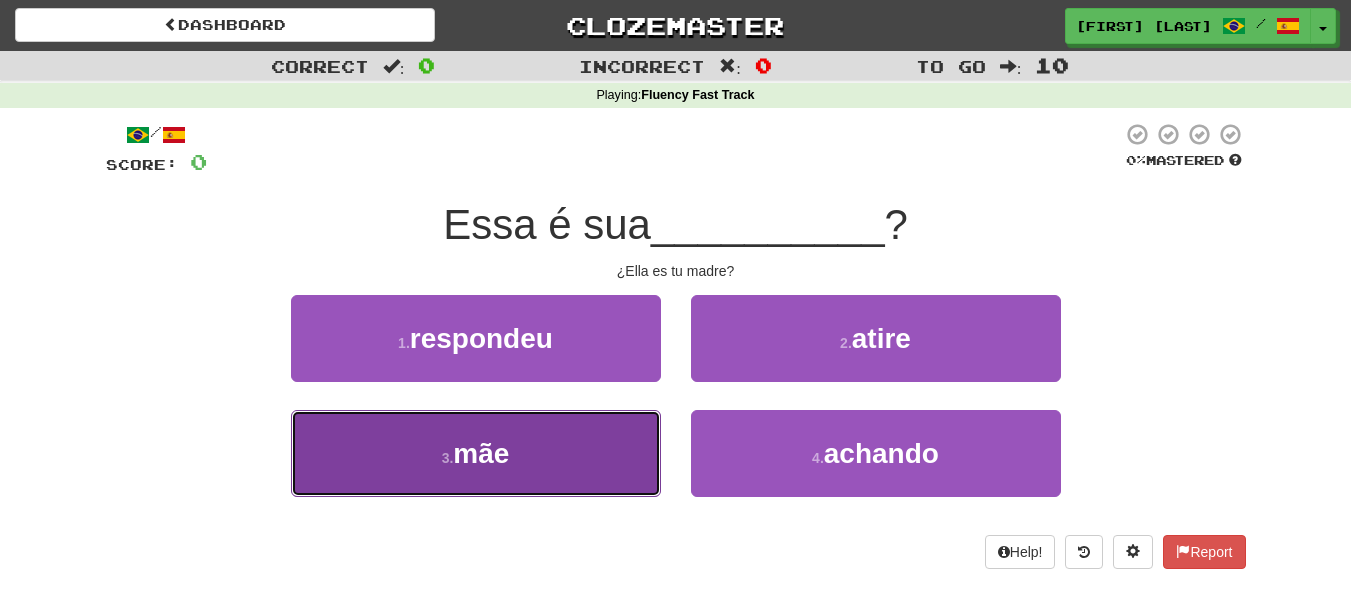 click on "3 .  mãe" at bounding box center [476, 453] 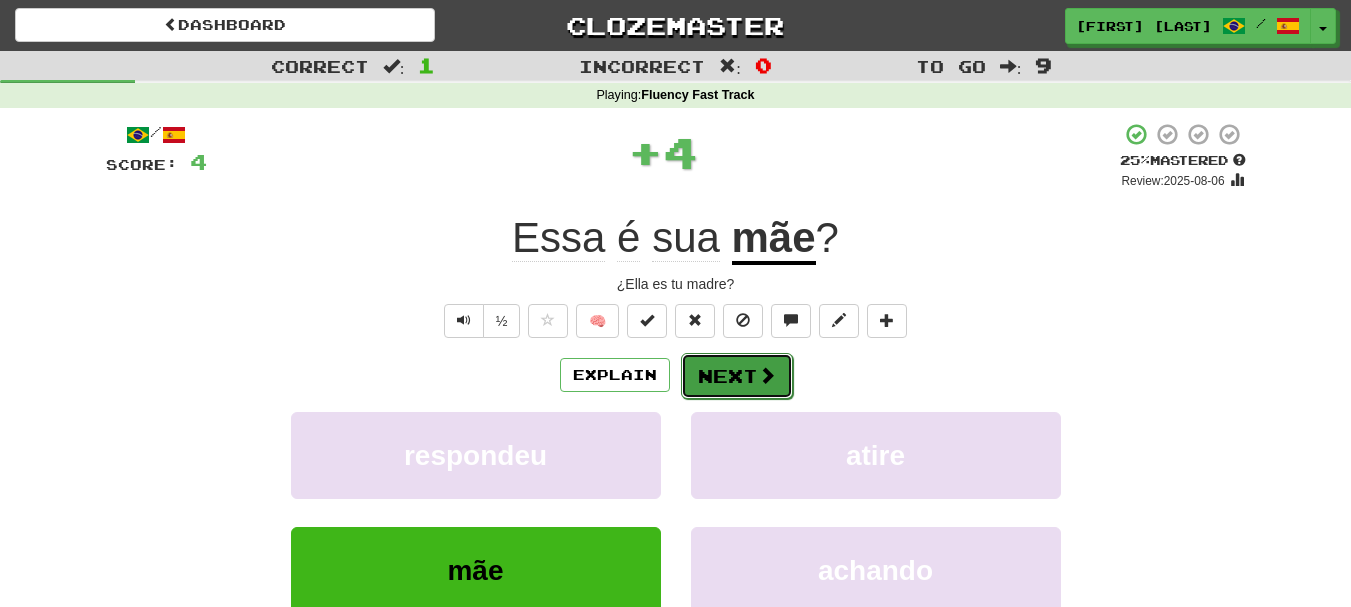click at bounding box center (767, 375) 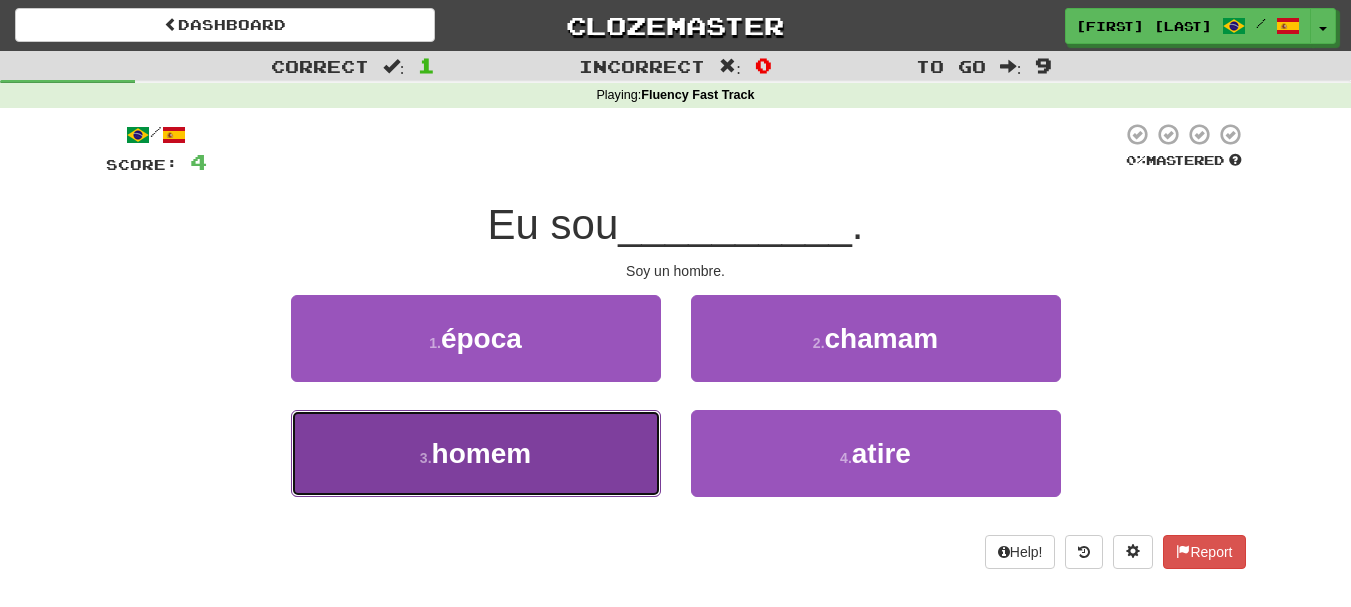 click on "3 .  homem" at bounding box center [476, 453] 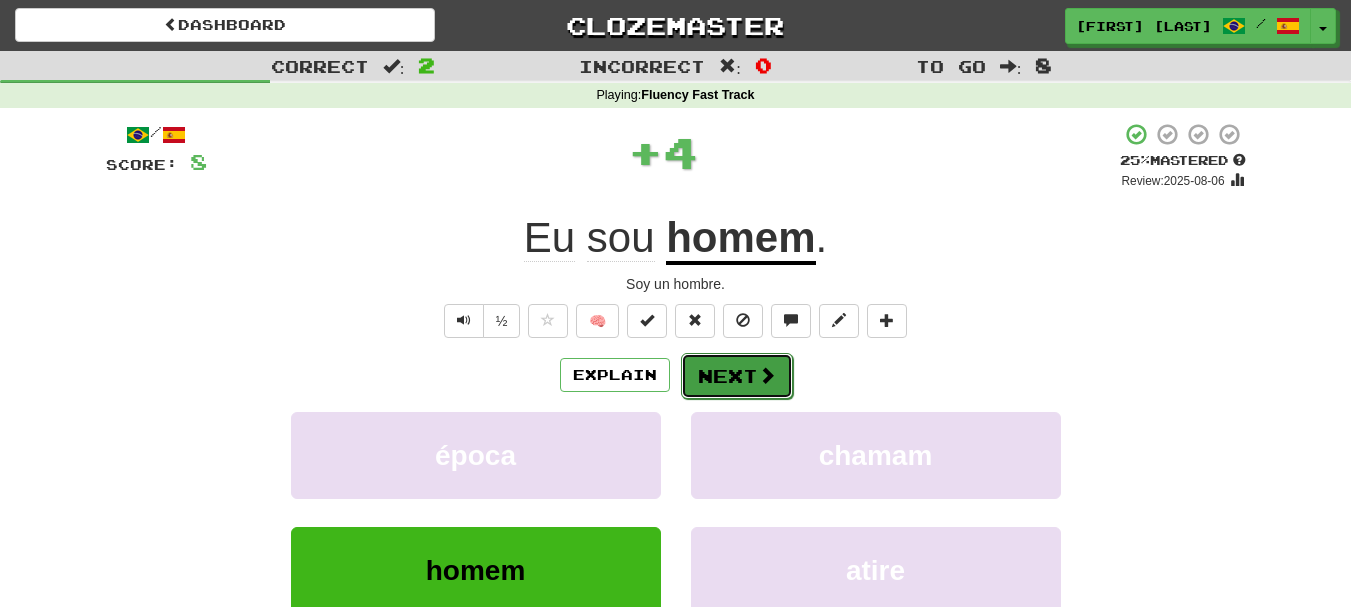 click on "Next" at bounding box center [737, 376] 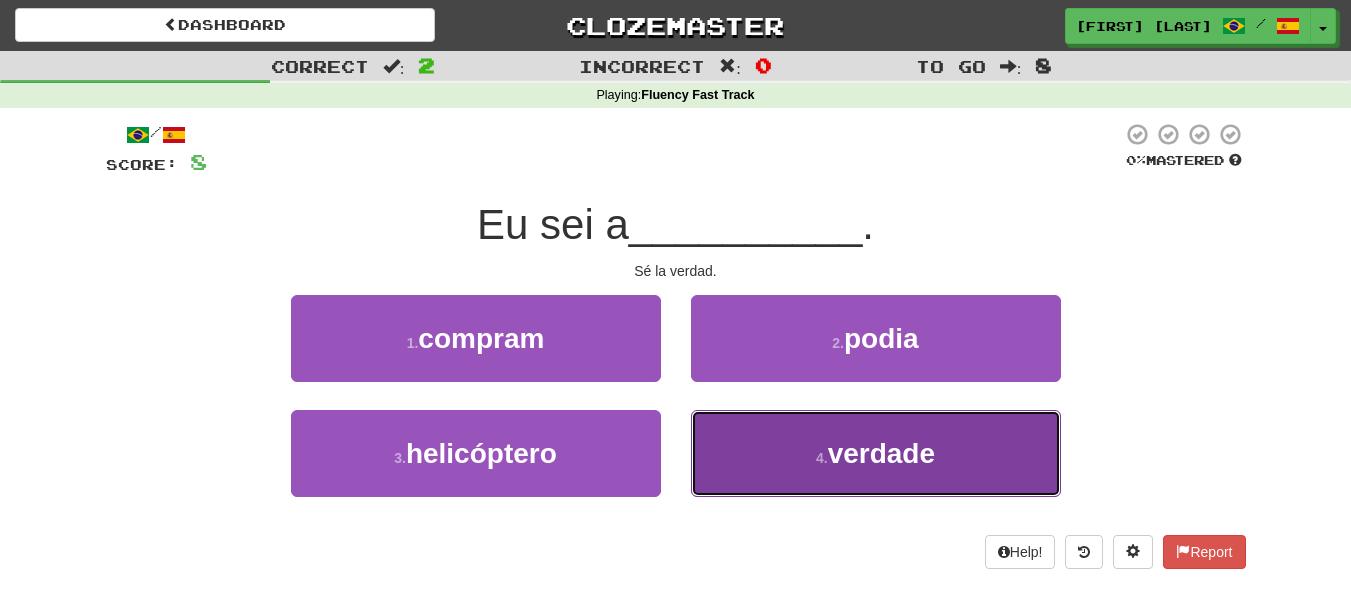 click on "verdade" at bounding box center (881, 453) 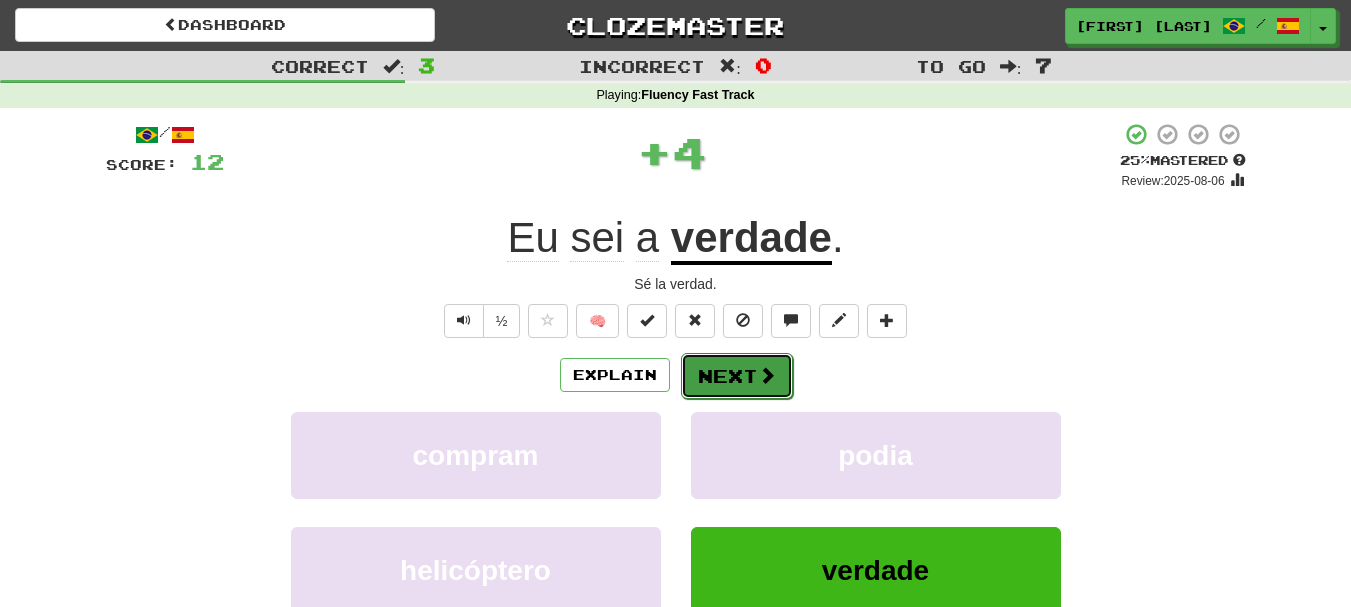 click on "Next" at bounding box center [737, 376] 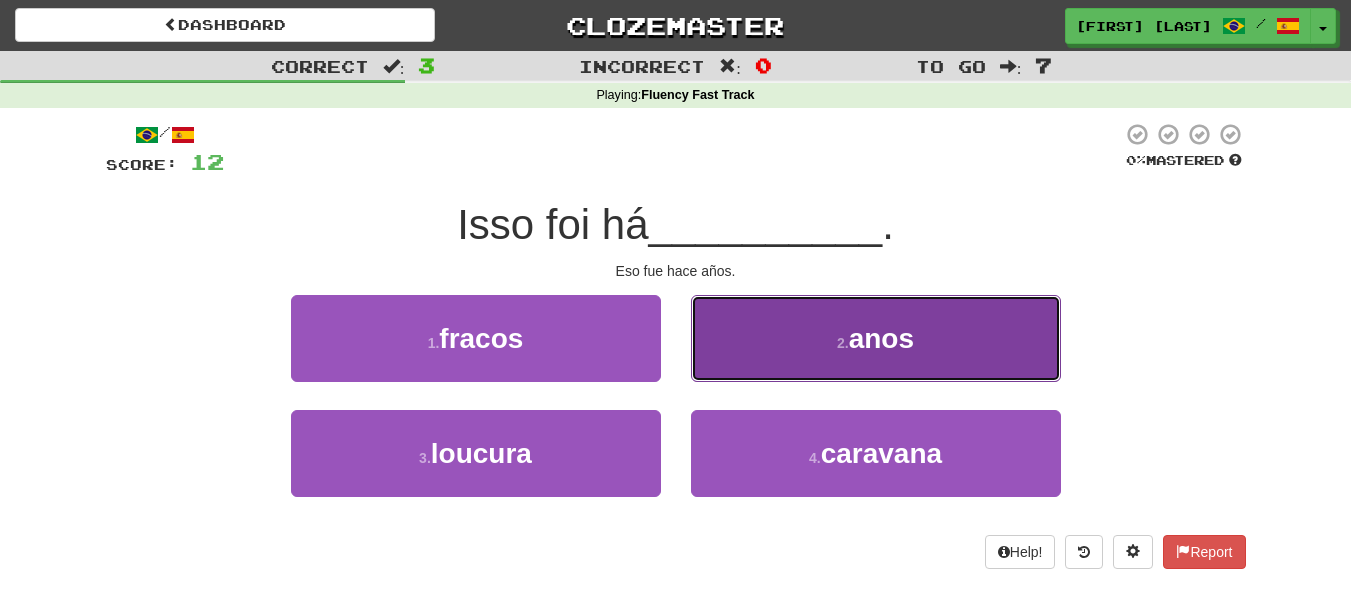 click on "2 .  anos" at bounding box center (876, 338) 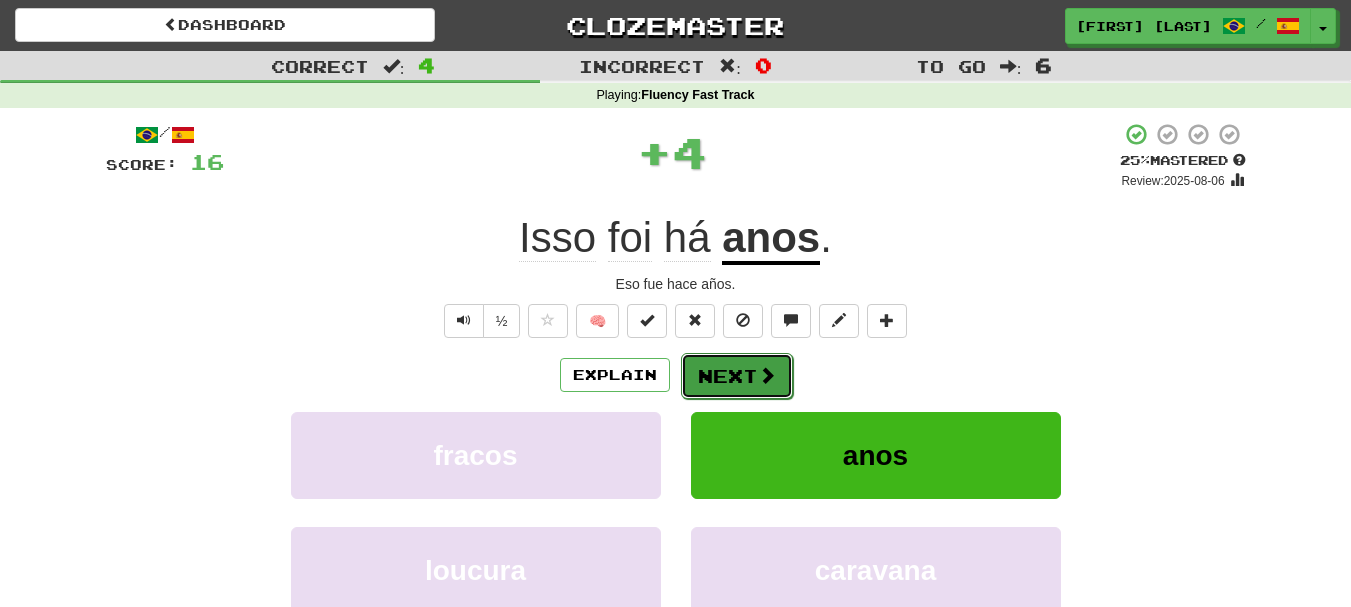 click on "Next" at bounding box center [737, 376] 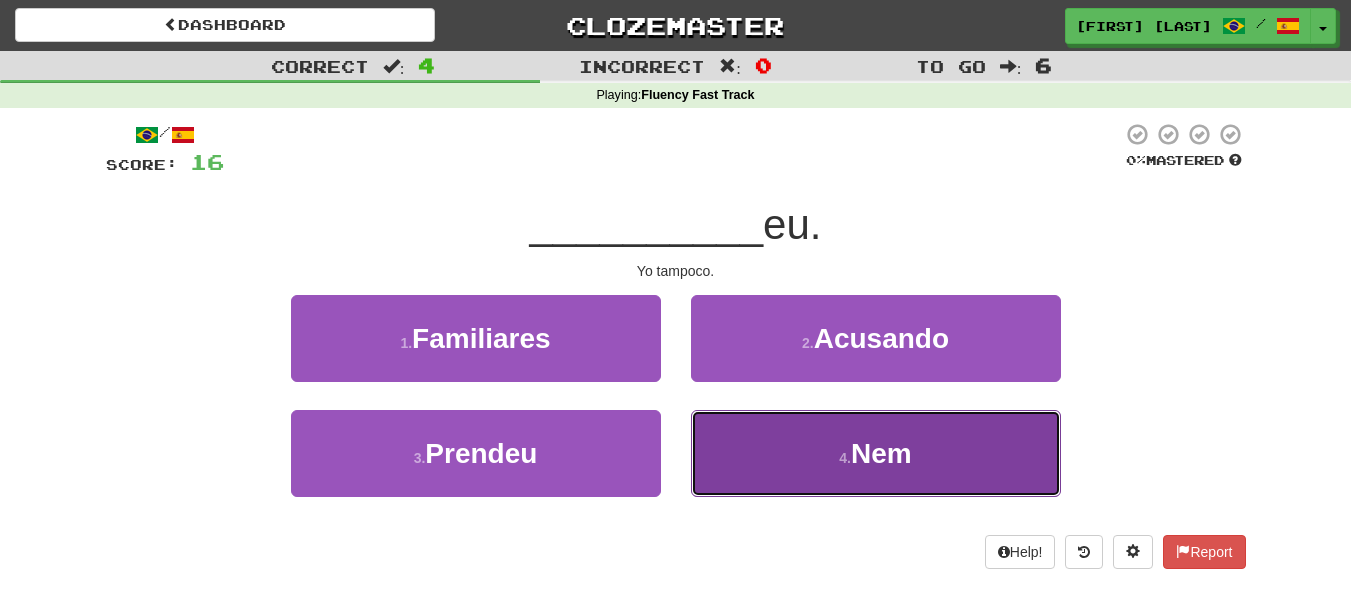 click on "Nem" at bounding box center [881, 453] 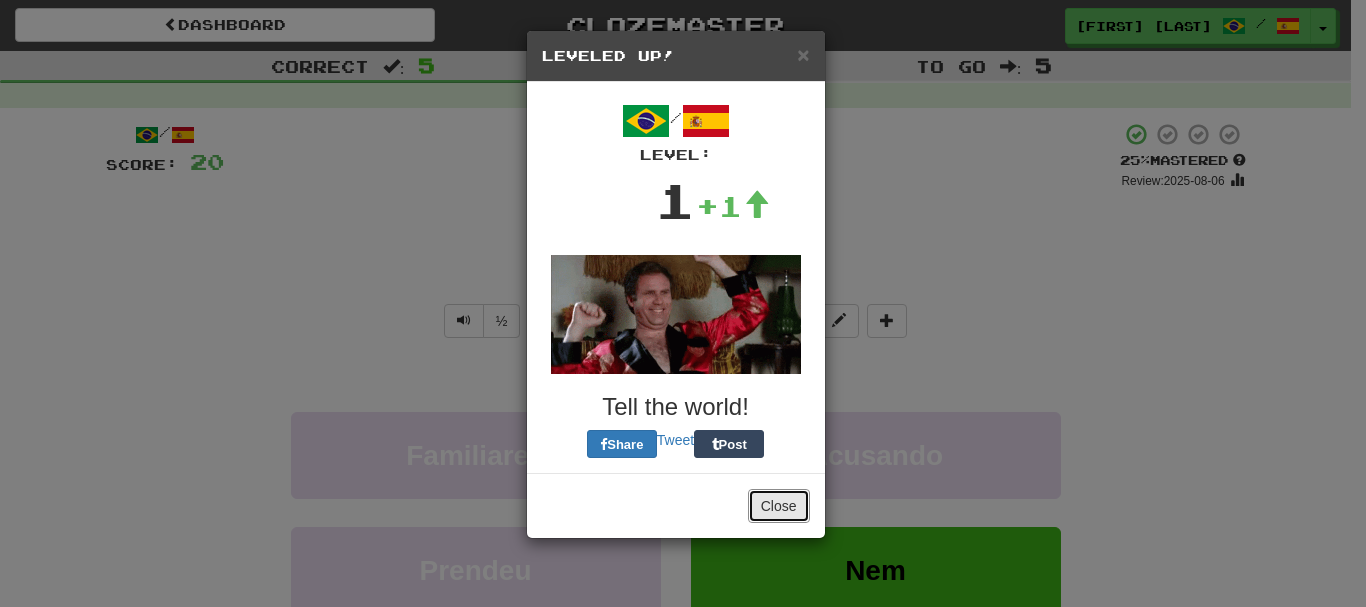 click on "Close" at bounding box center (676, 505) 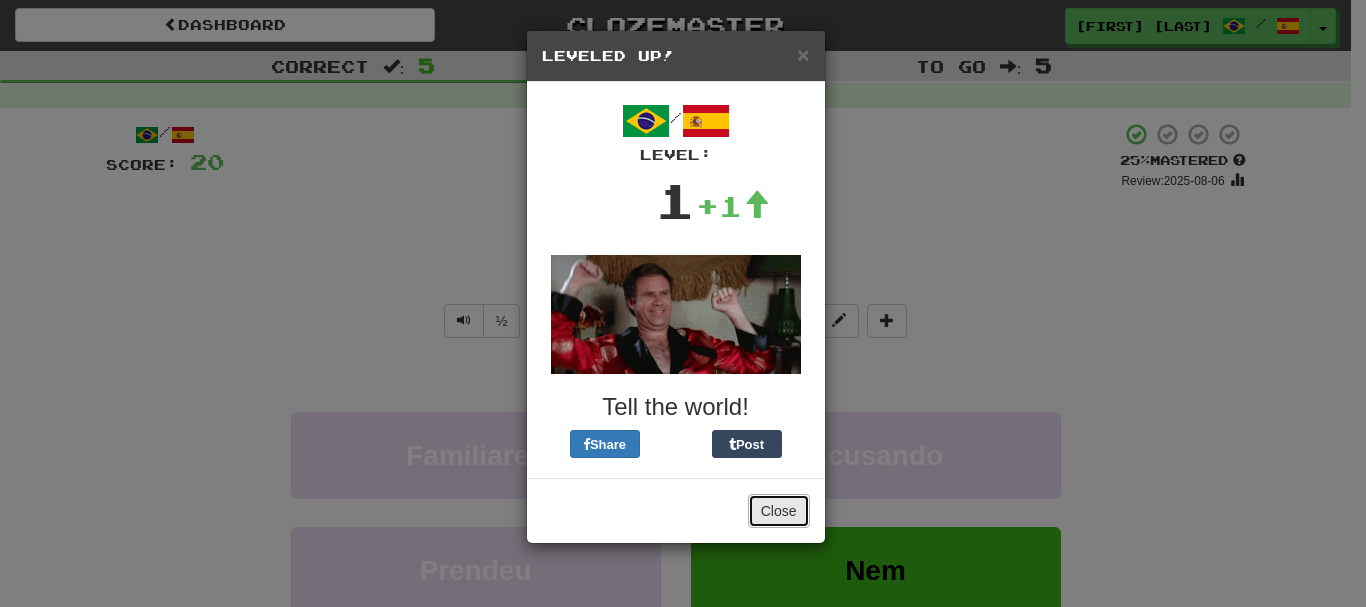 click on "Close" at bounding box center [779, 511] 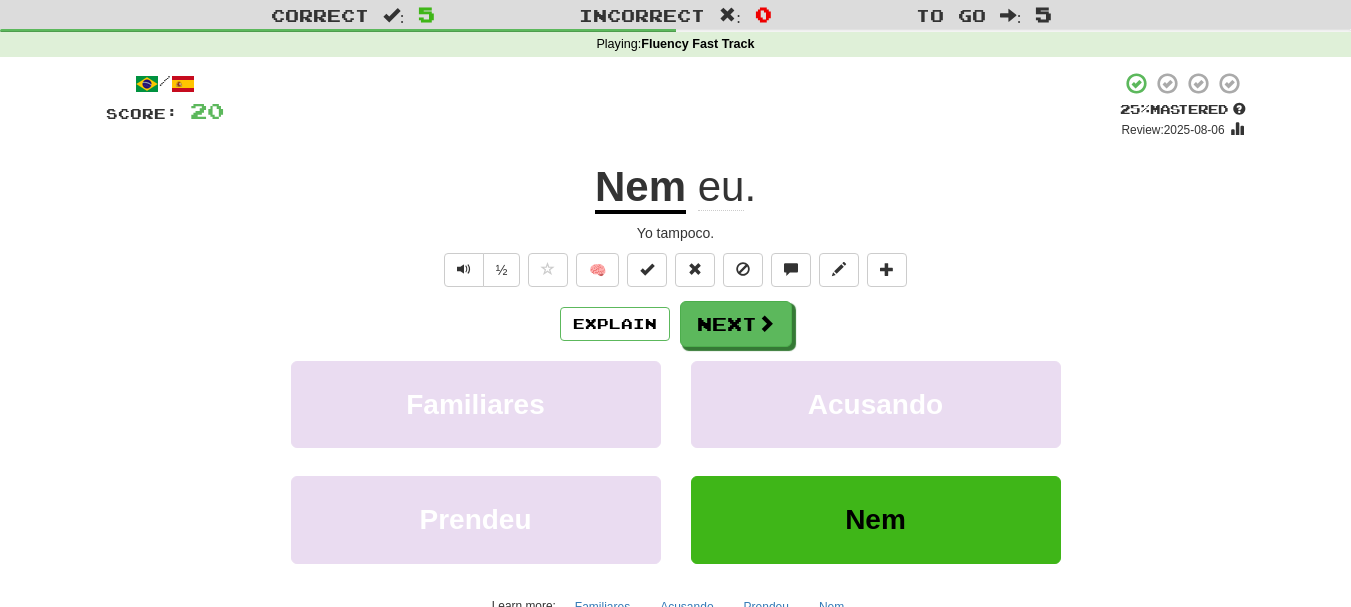scroll, scrollTop: 100, scrollLeft: 0, axis: vertical 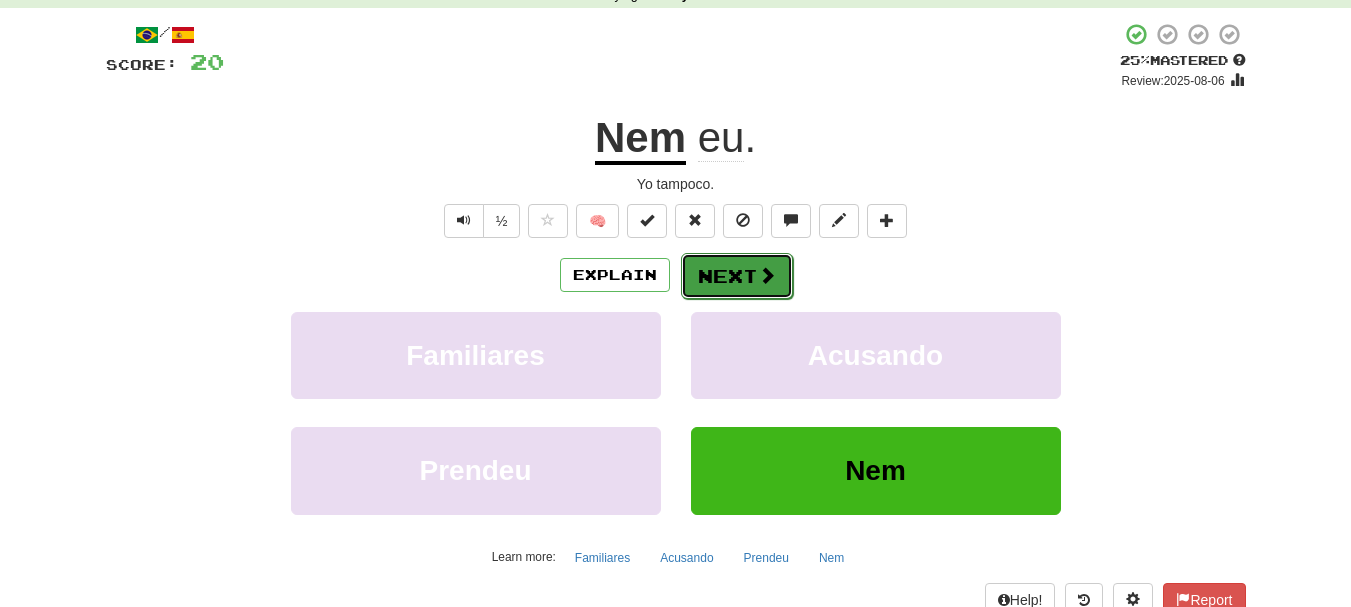 click at bounding box center [767, 275] 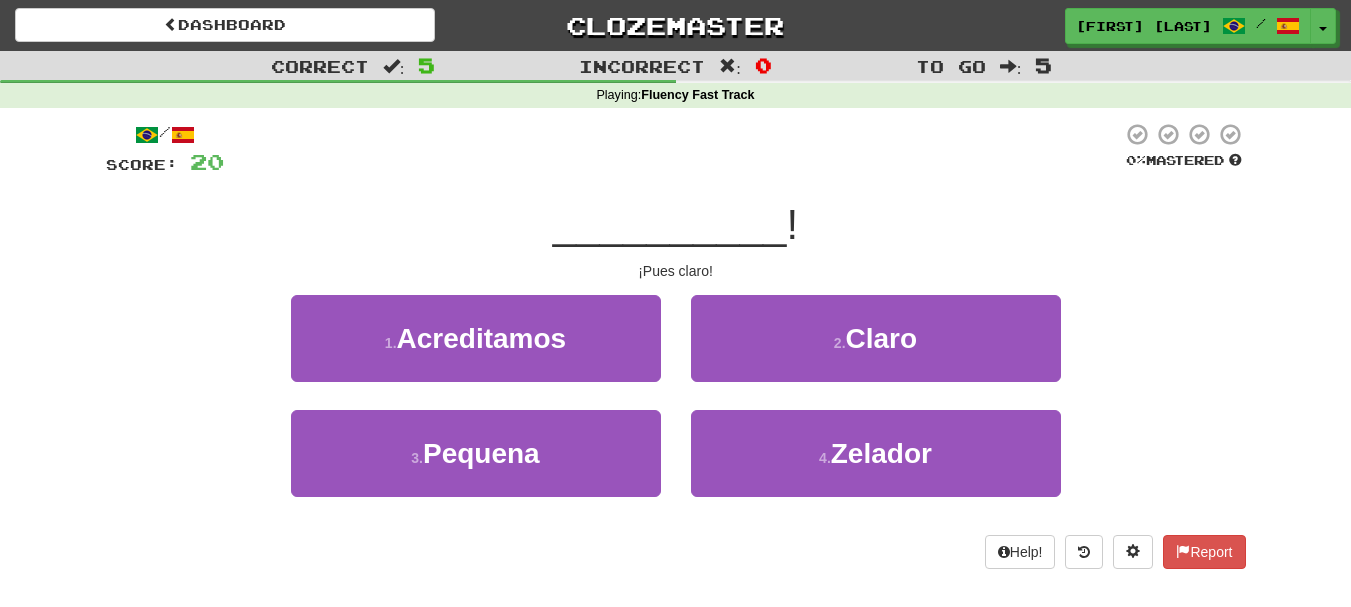scroll, scrollTop: 100, scrollLeft: 0, axis: vertical 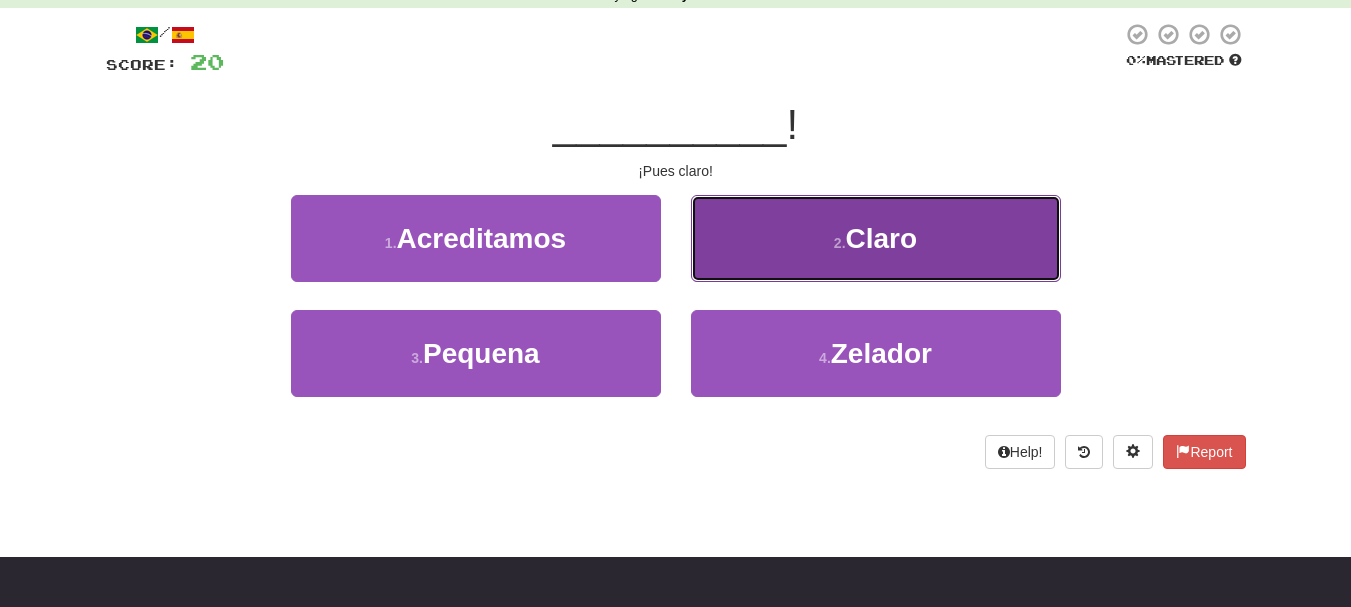 click on "Claro" at bounding box center [882, 238] 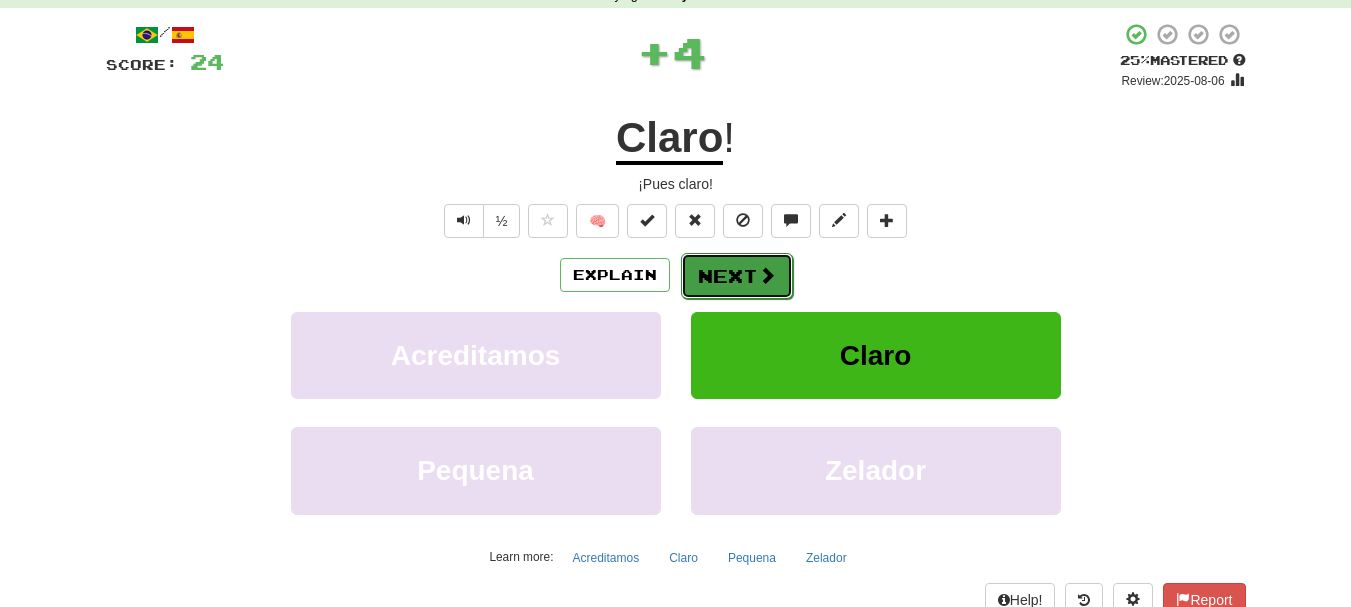 click on "Next" at bounding box center (737, 276) 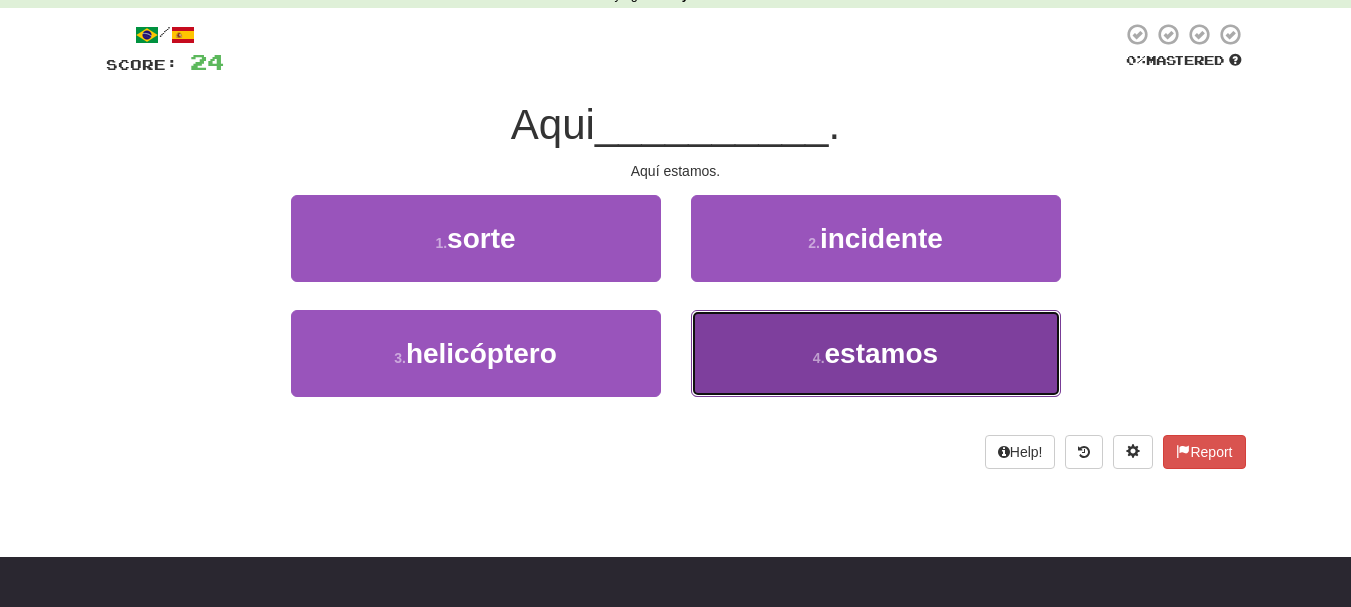 click on "4 .  estamos" at bounding box center [876, 353] 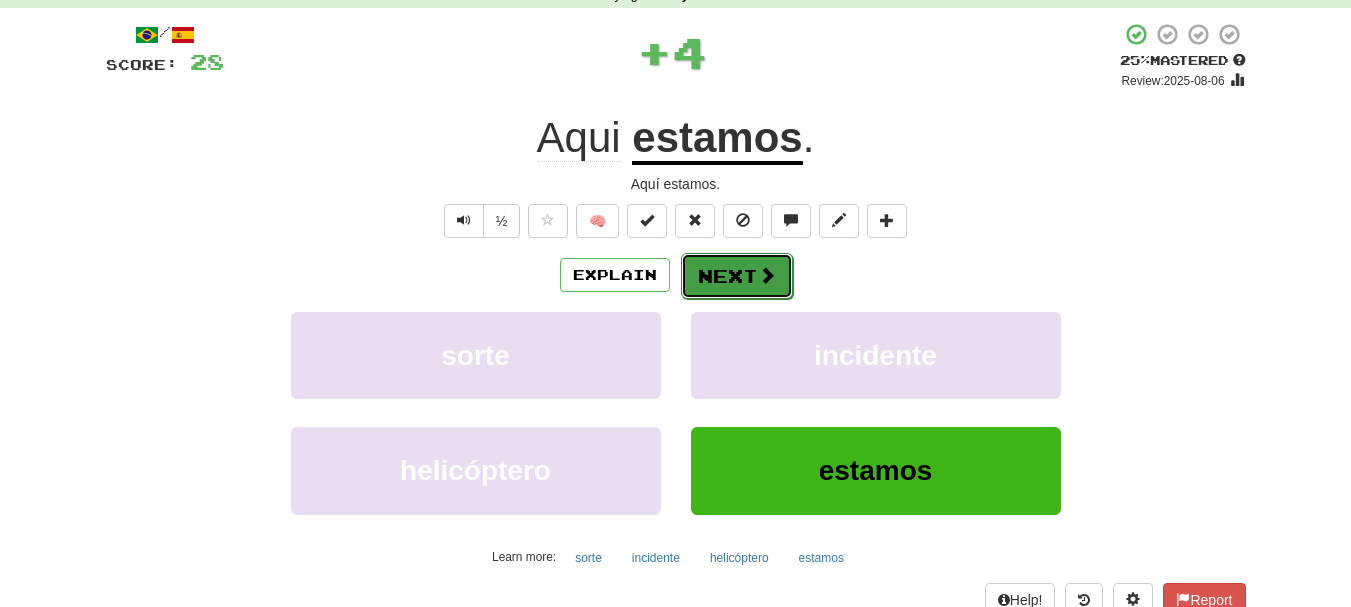 click on "Next" at bounding box center (737, 276) 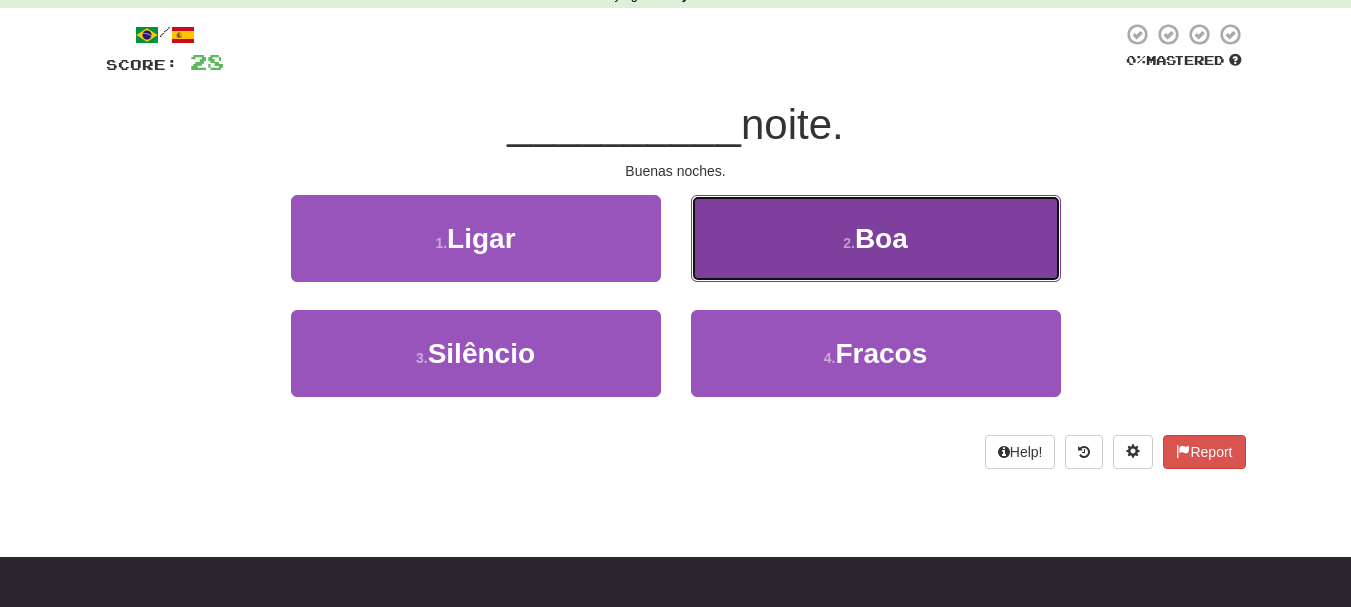click on "2 .  Boa" at bounding box center [876, 238] 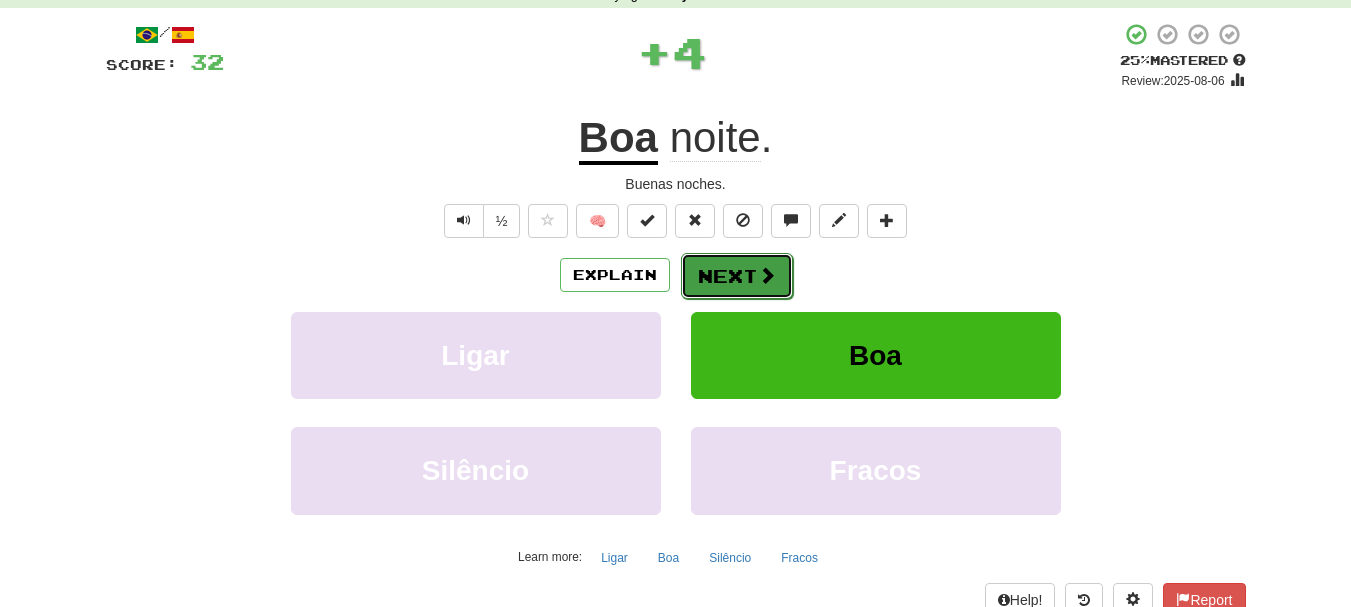 click on "Next" at bounding box center [737, 276] 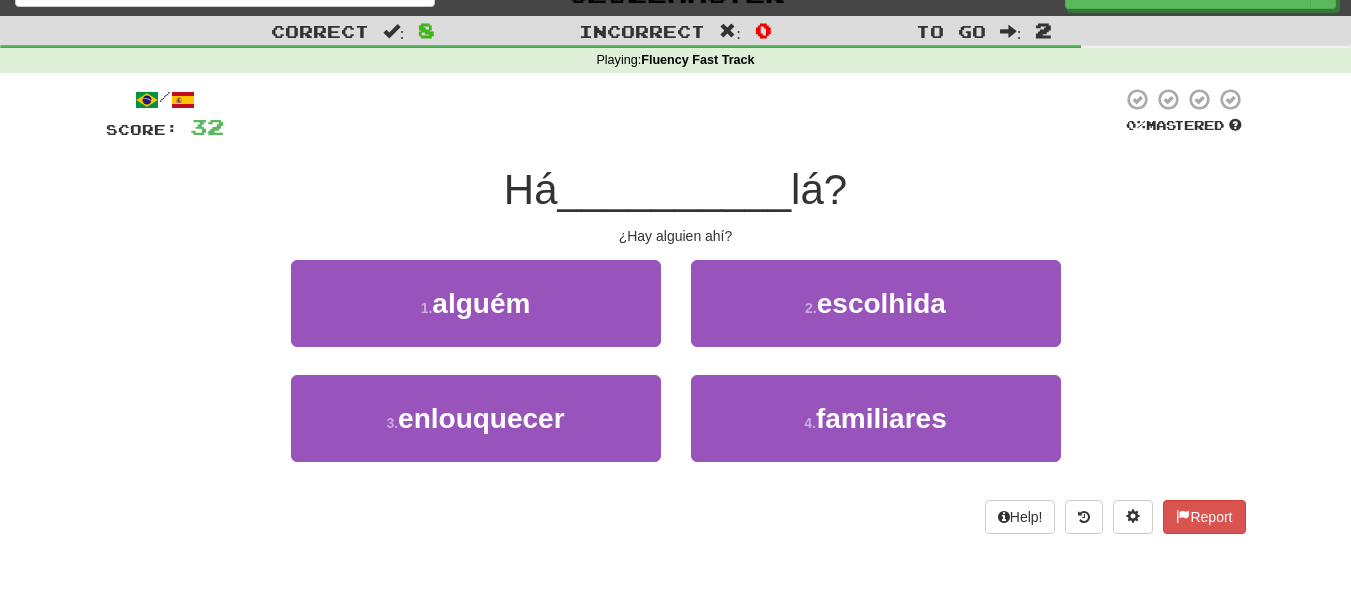 scroll, scrollTop: 0, scrollLeft: 0, axis: both 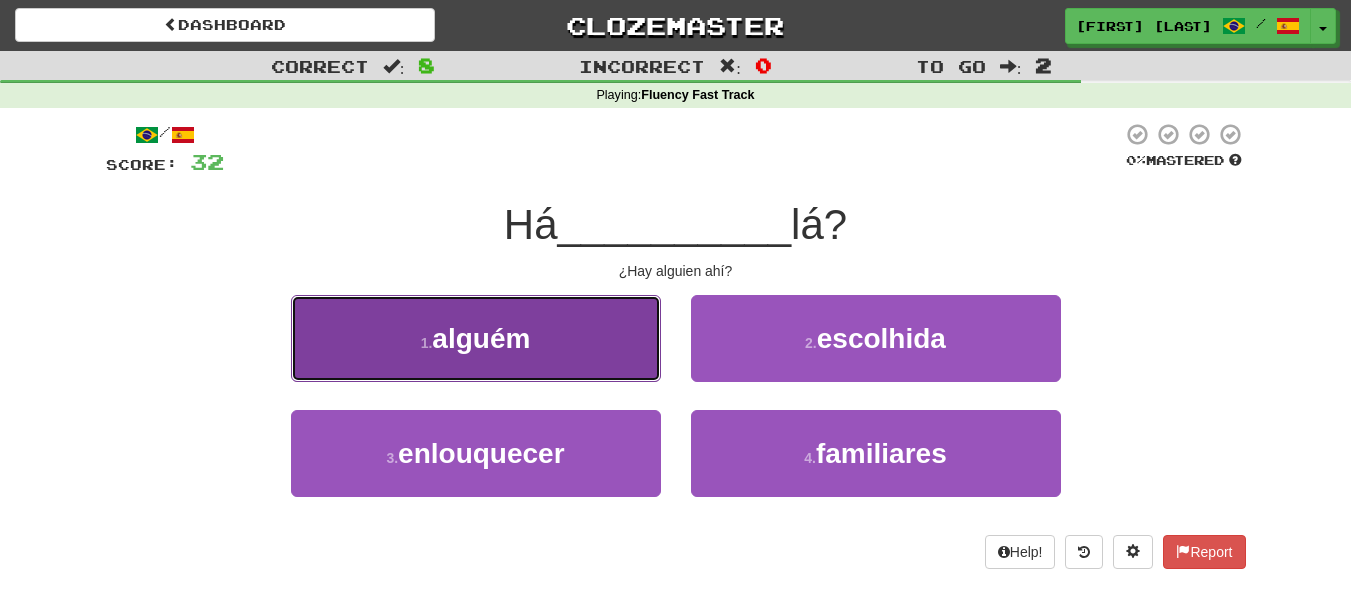click on "1 .  alguém" at bounding box center (476, 338) 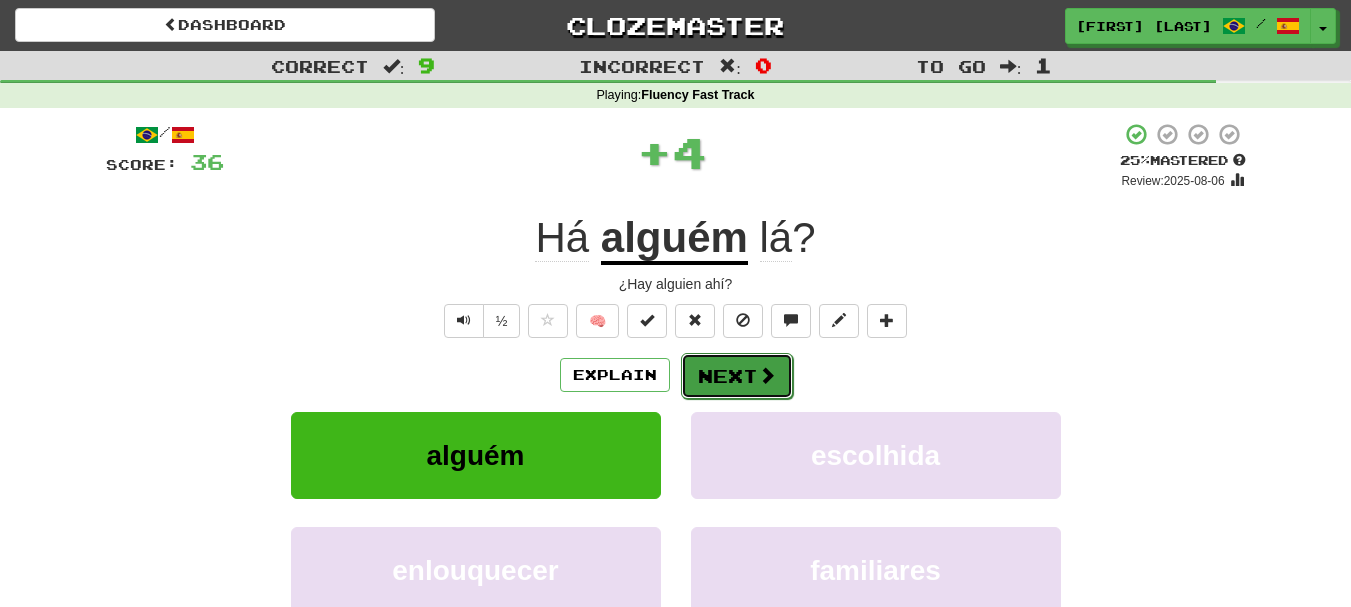 click at bounding box center (767, 375) 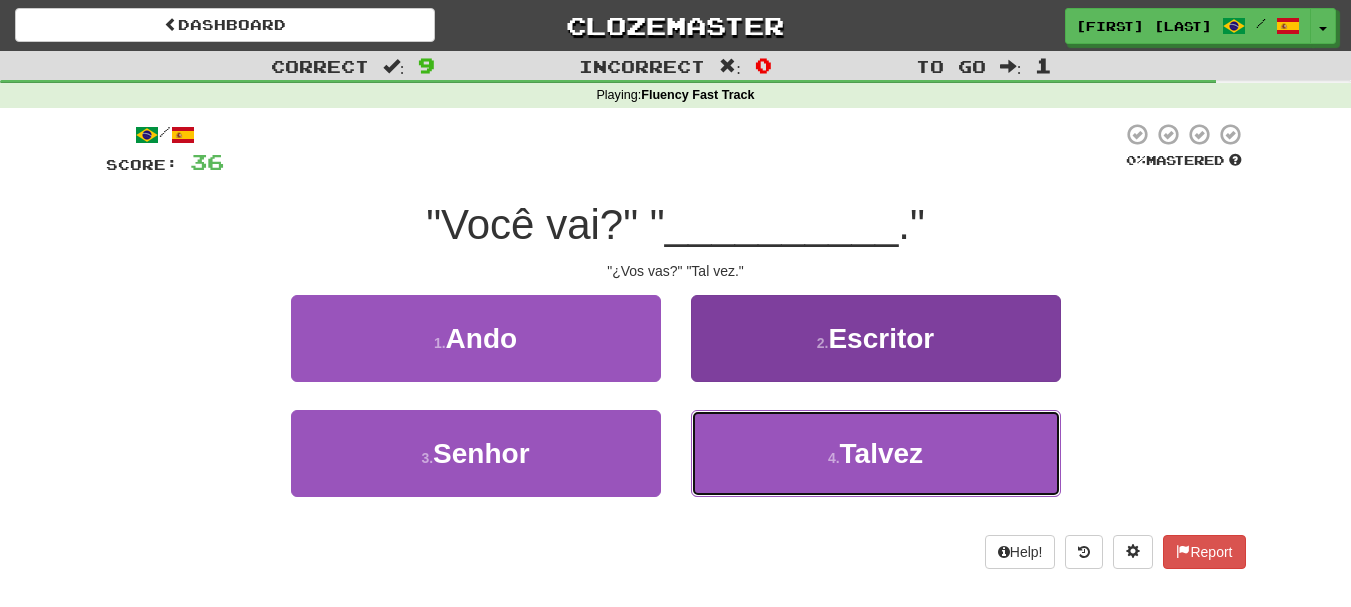 click on "4 .  Talvez" at bounding box center (876, 453) 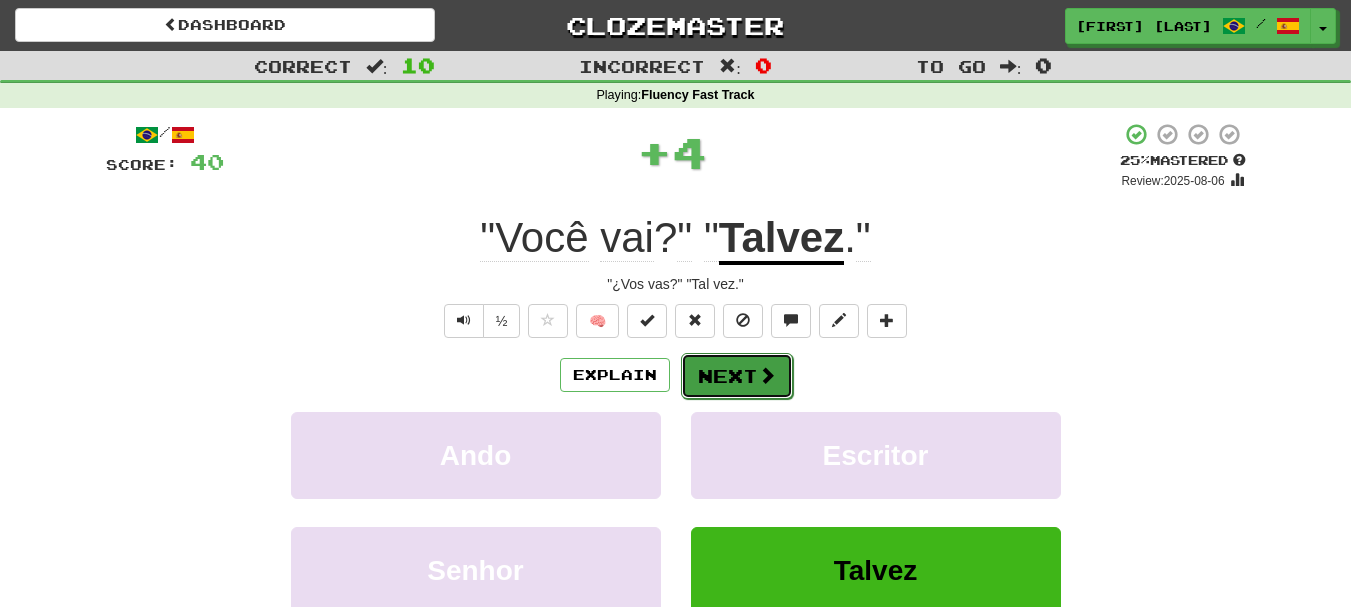 click at bounding box center (767, 375) 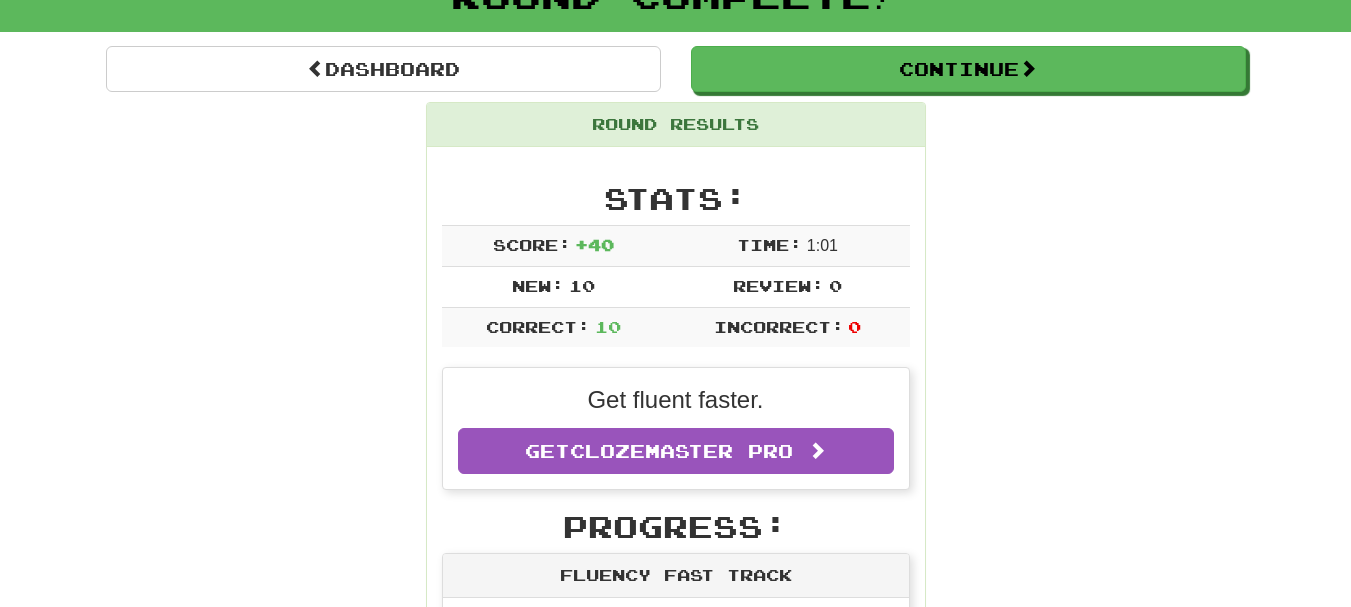 scroll, scrollTop: 0, scrollLeft: 0, axis: both 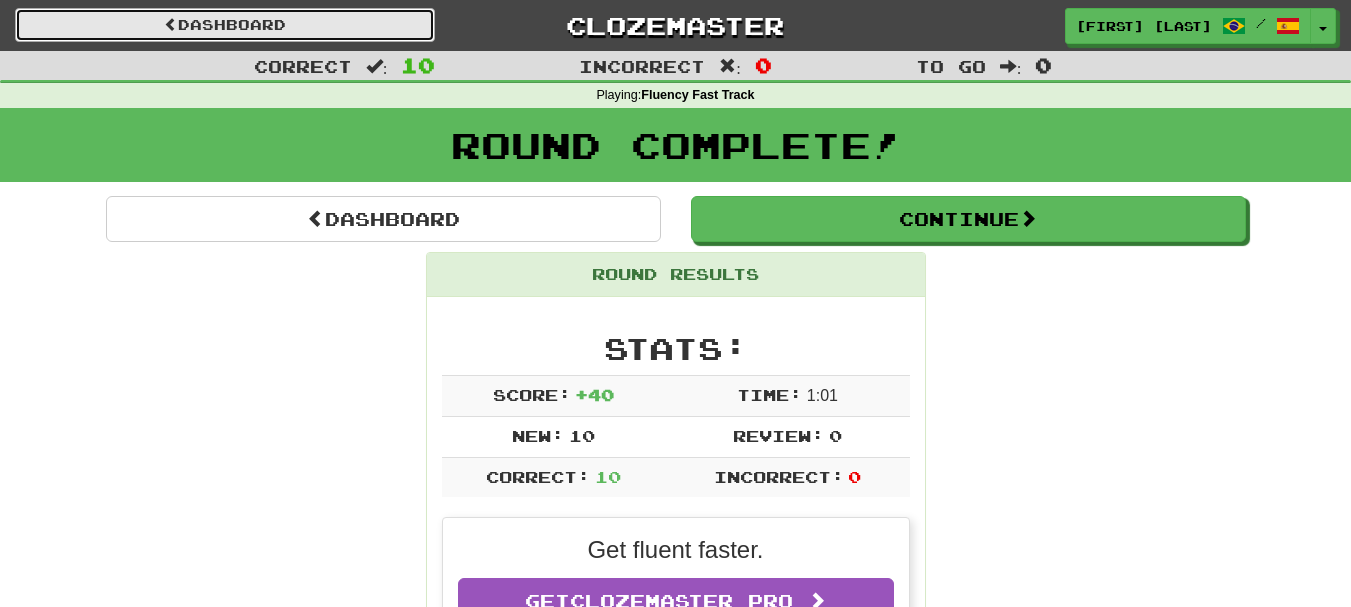 click on "Dashboard" at bounding box center [225, 25] 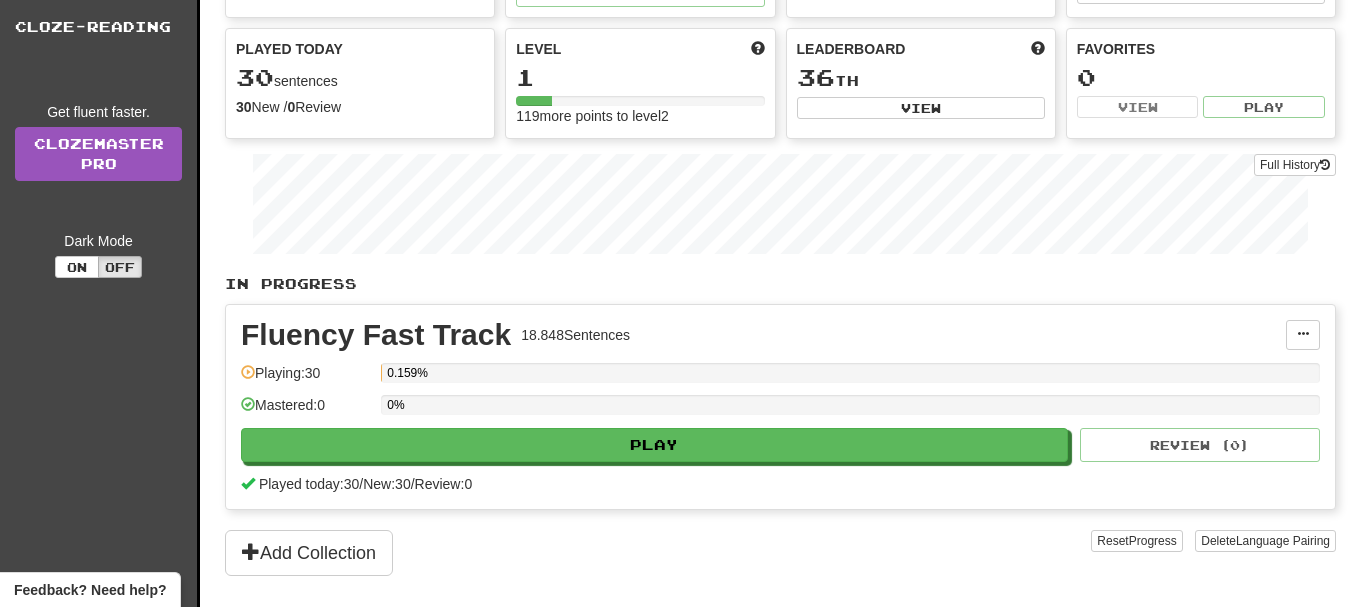 scroll, scrollTop: 400, scrollLeft: 0, axis: vertical 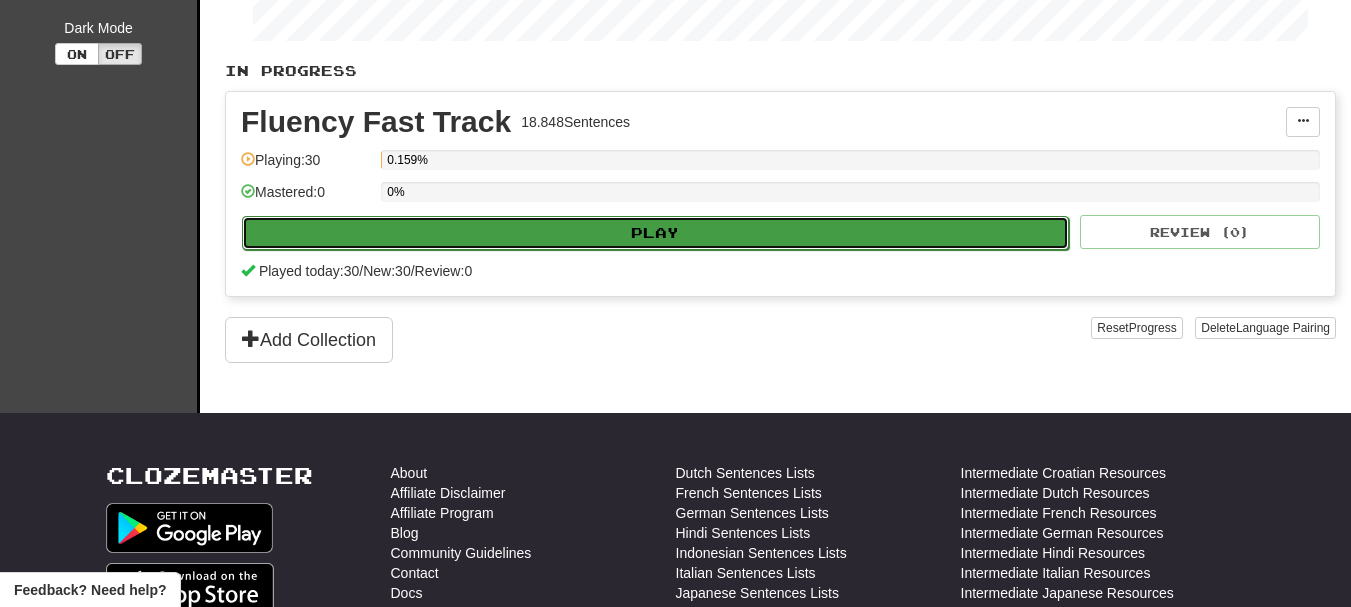 click on "Play" at bounding box center (655, 233) 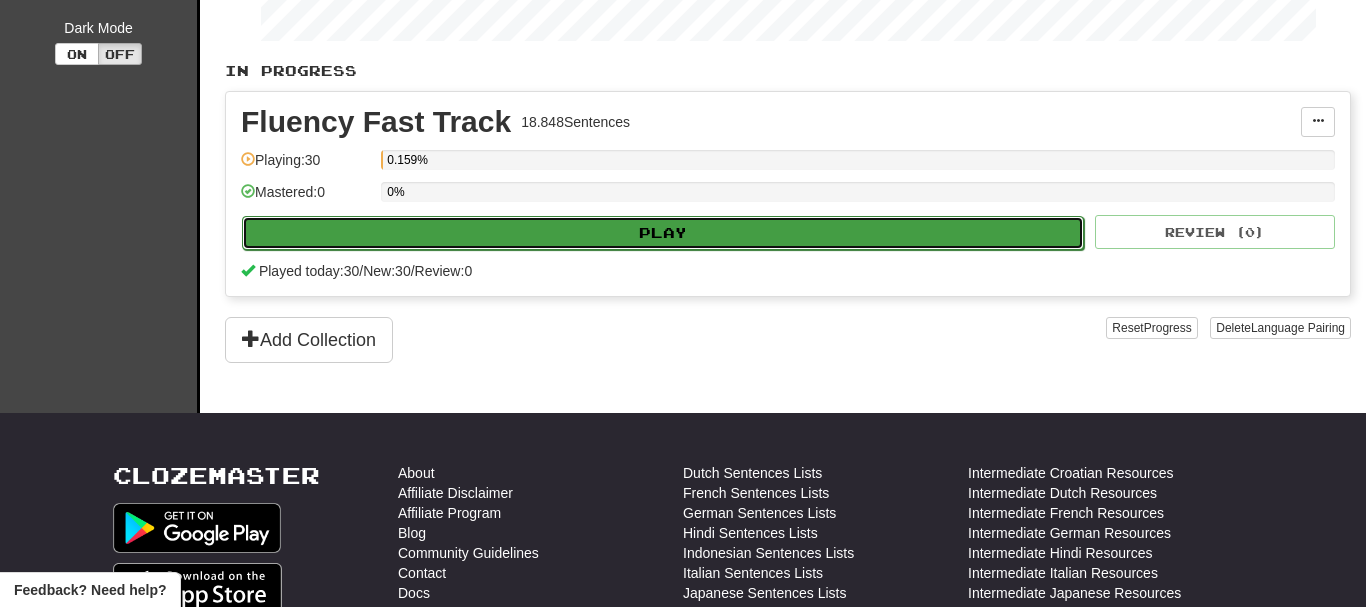 select on "**" 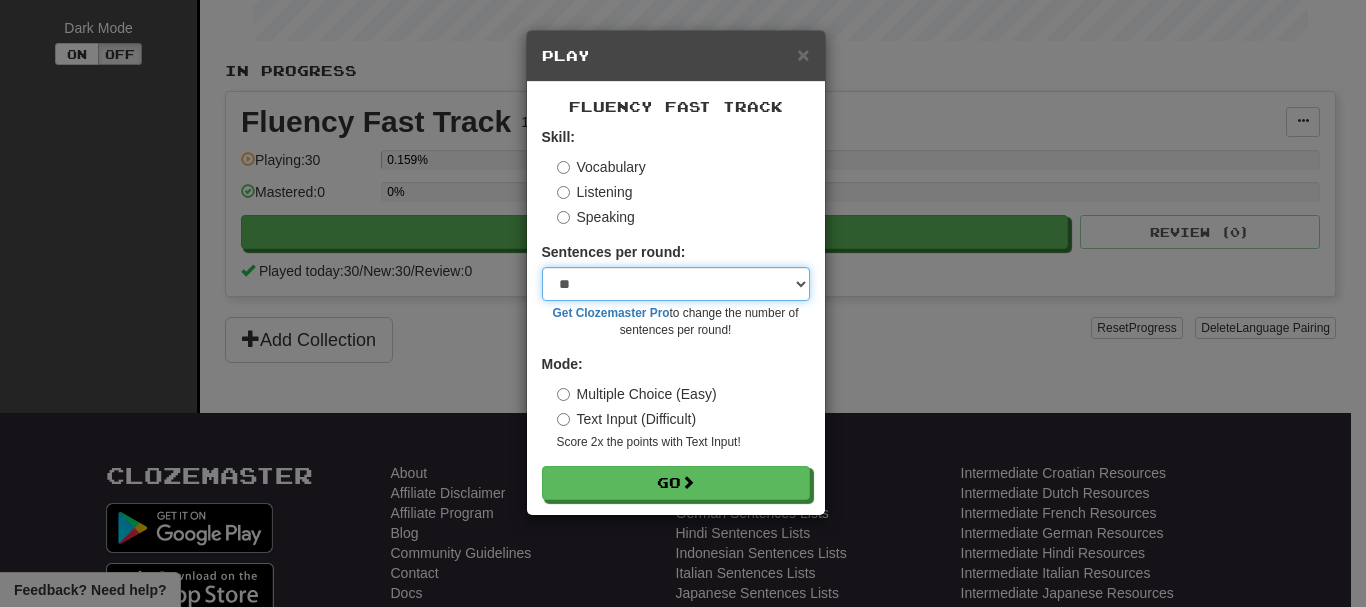 click on "* ** ** ** ** ** *** ********" at bounding box center (676, 284) 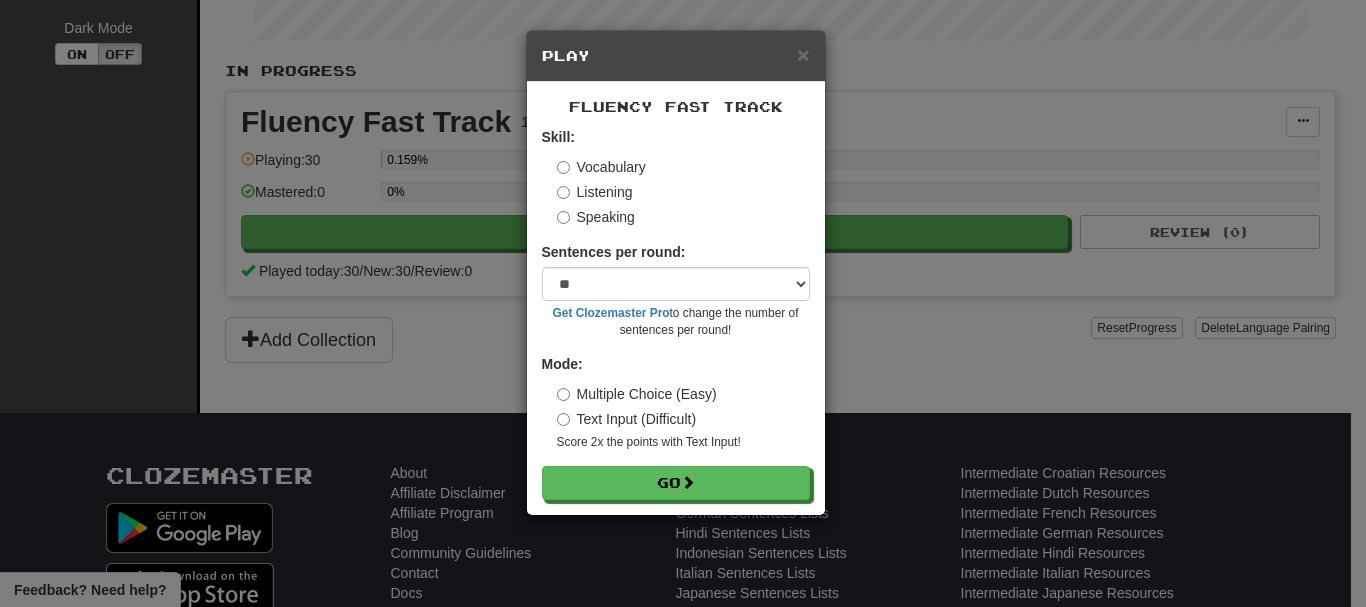 click on "× Play Fluency Fast Track Skill: Vocabulary Listening Speaking Sentences per round: * ** ** ** ** ** *** ******** Get Clozemaster Pro  to change the number of sentences per round! Mode: Multiple Choice (Easy) Text Input (Difficult) Score 2x the points with Text Input ! Go" at bounding box center (683, 303) 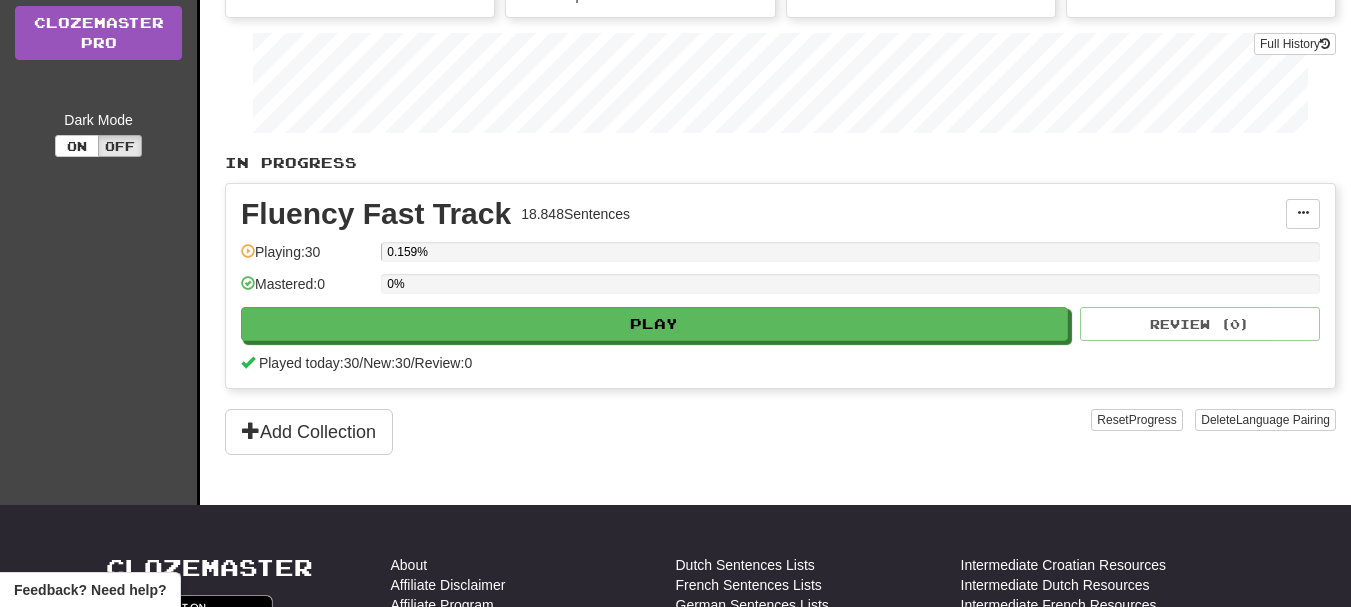 scroll, scrollTop: 0, scrollLeft: 0, axis: both 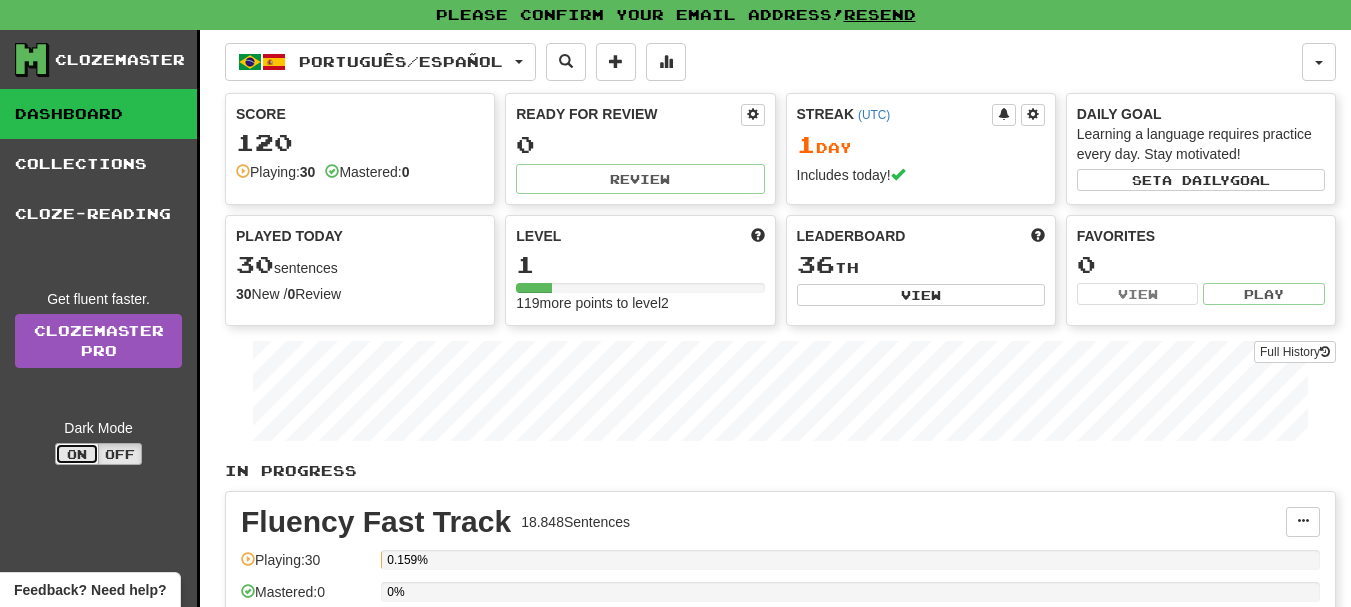 click on "On" at bounding box center [77, 454] 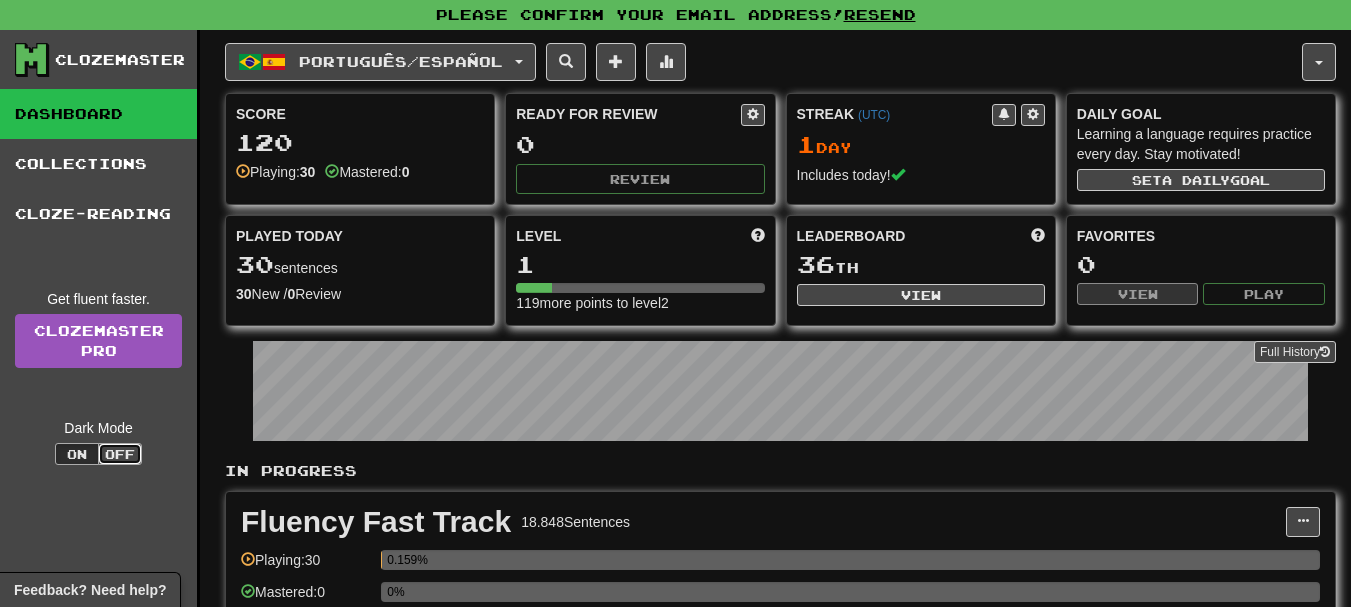 click on "Off" at bounding box center [120, 454] 